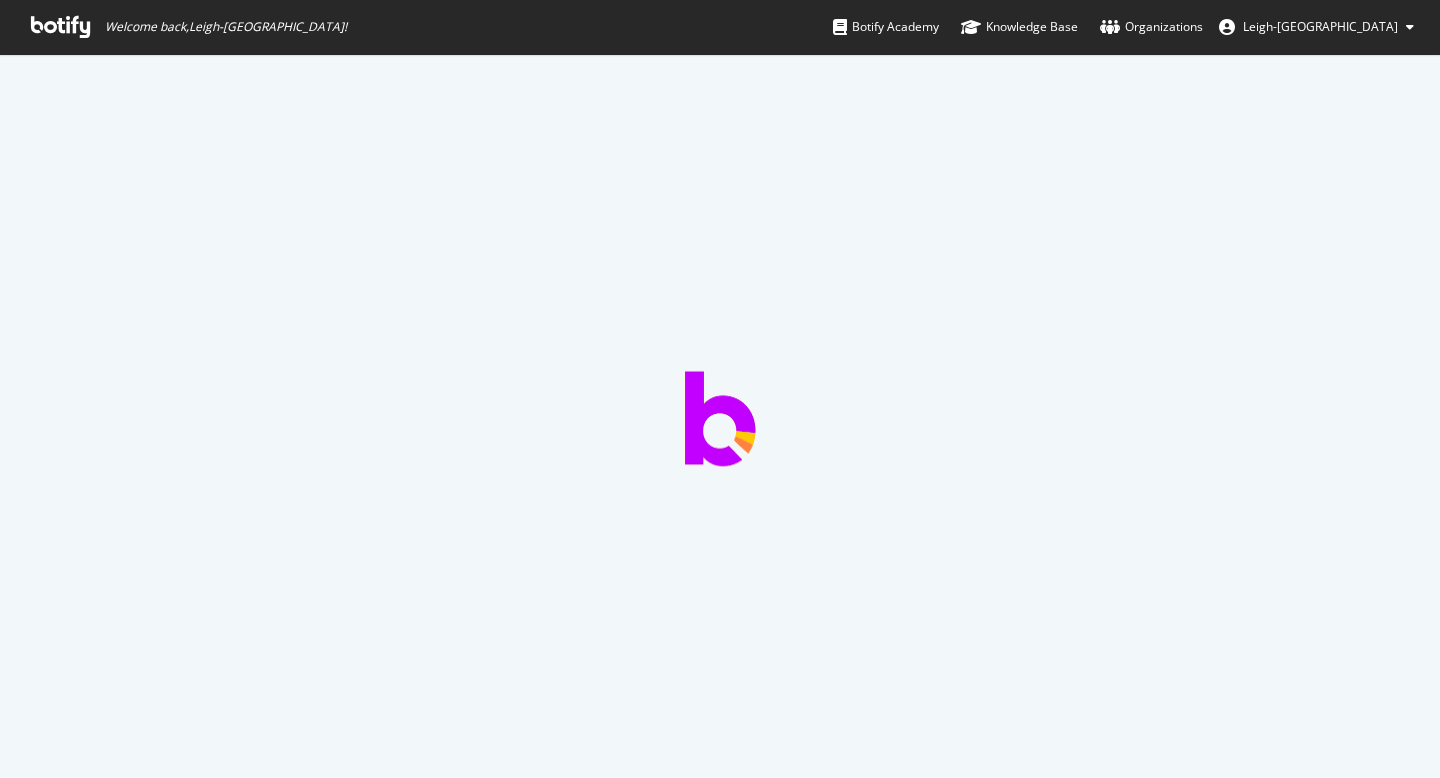scroll, scrollTop: 0, scrollLeft: 0, axis: both 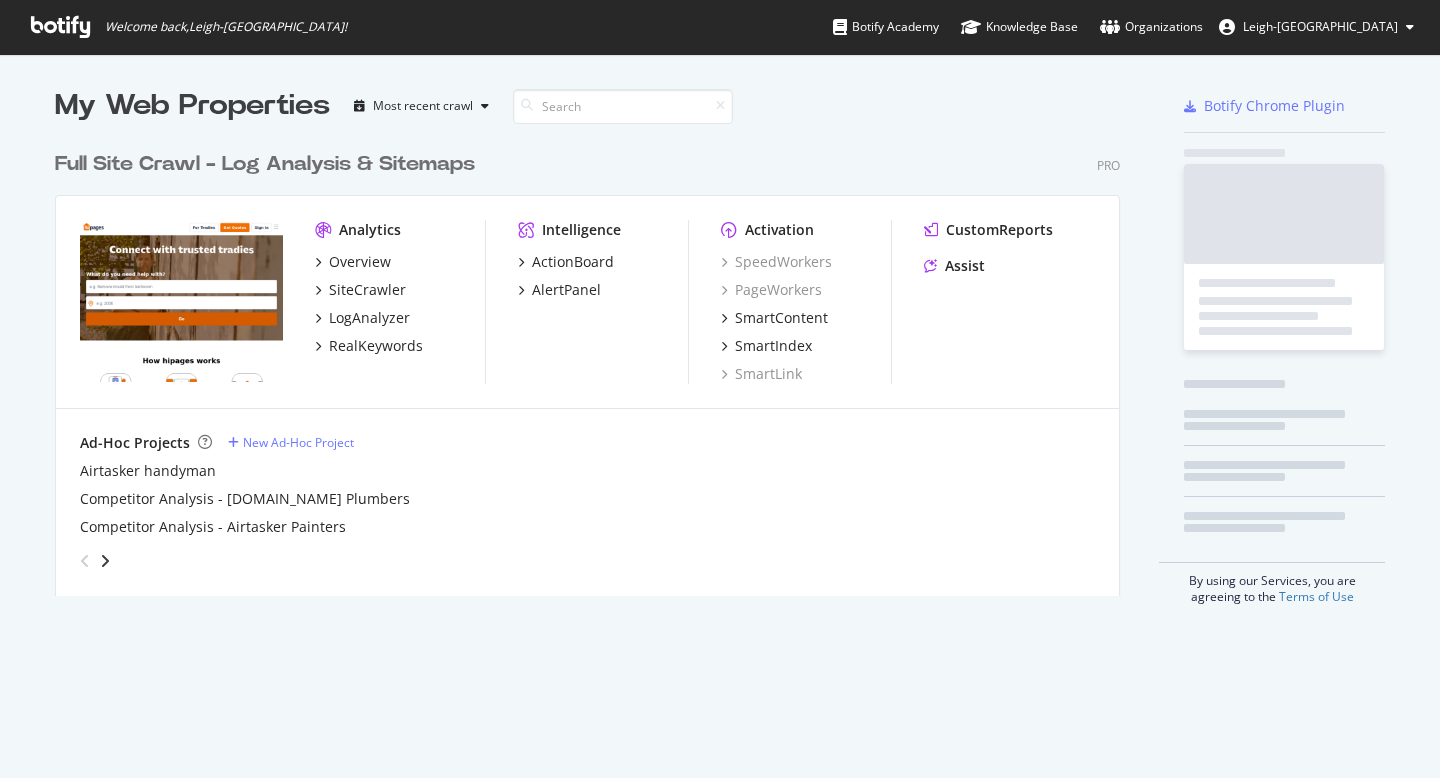 click on "Leigh-[GEOGRAPHIC_DATA]" at bounding box center [1320, 26] 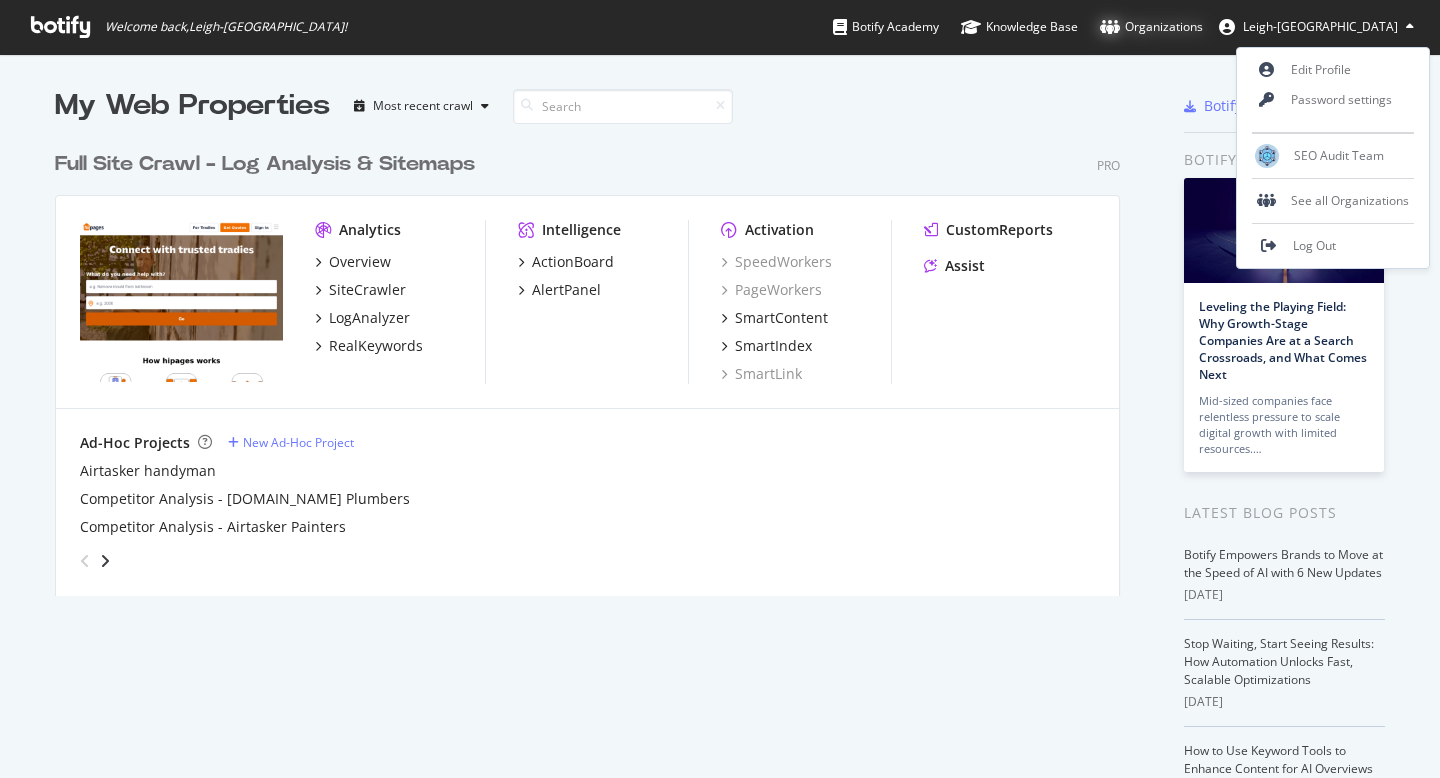 click on "Organizations" at bounding box center (1151, 27) 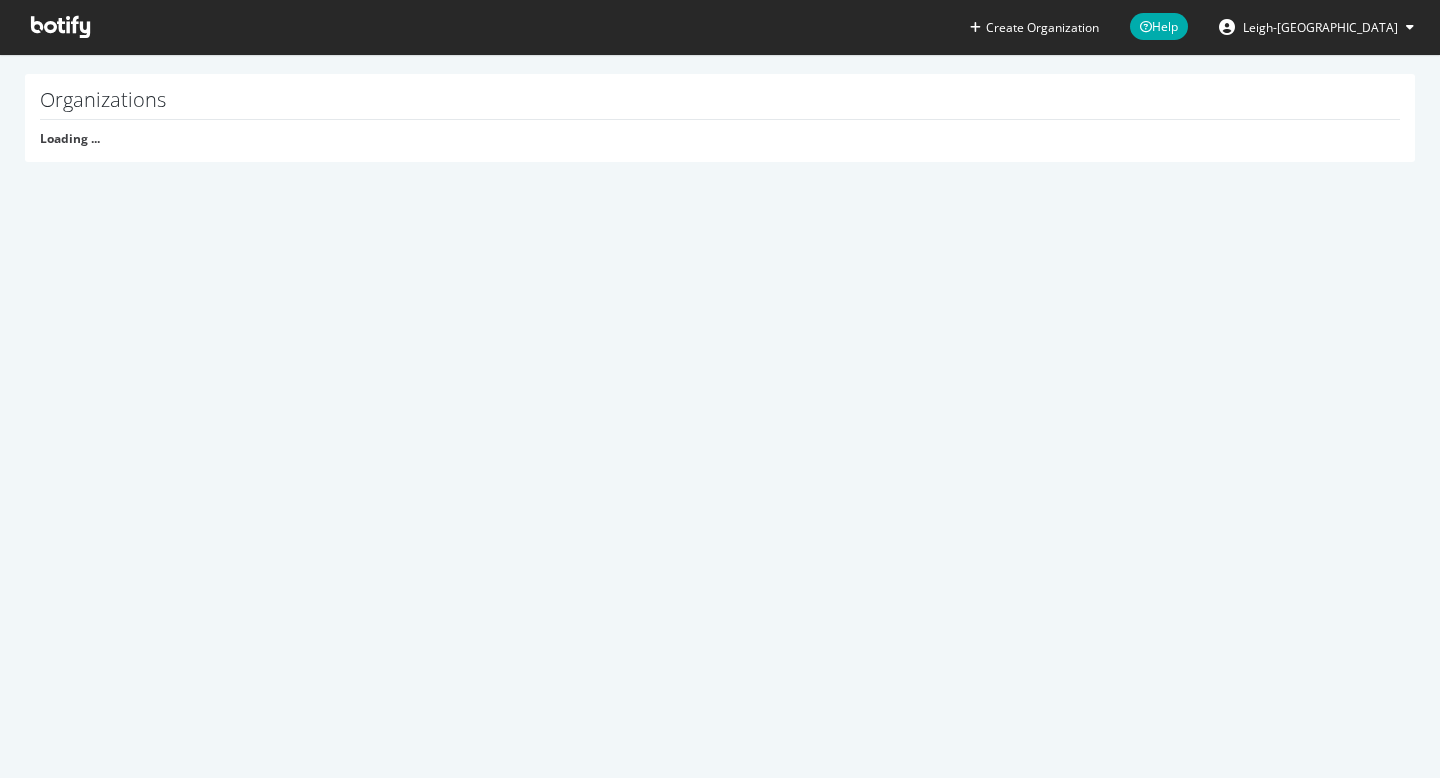 scroll, scrollTop: 0, scrollLeft: 0, axis: both 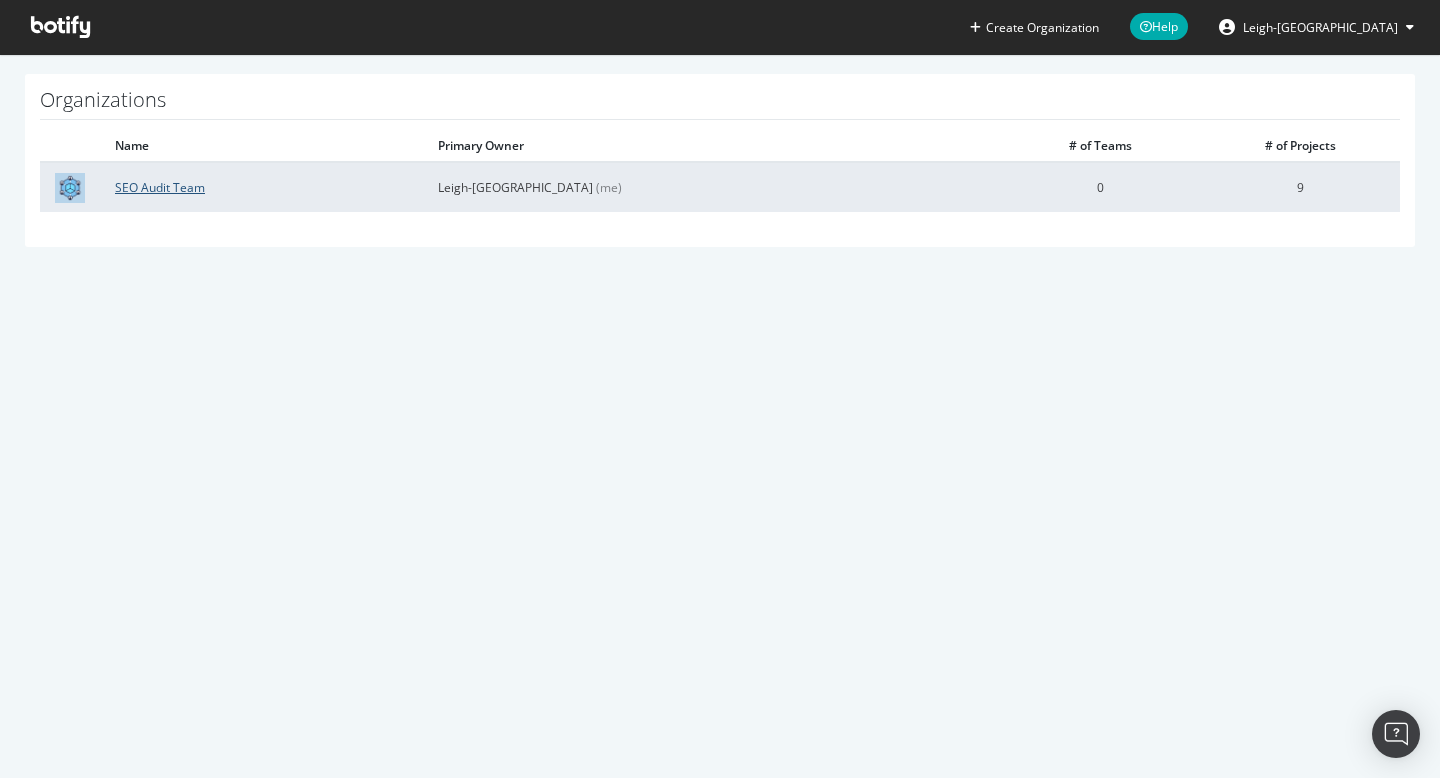 click on "SEO Audit Team" at bounding box center [160, 187] 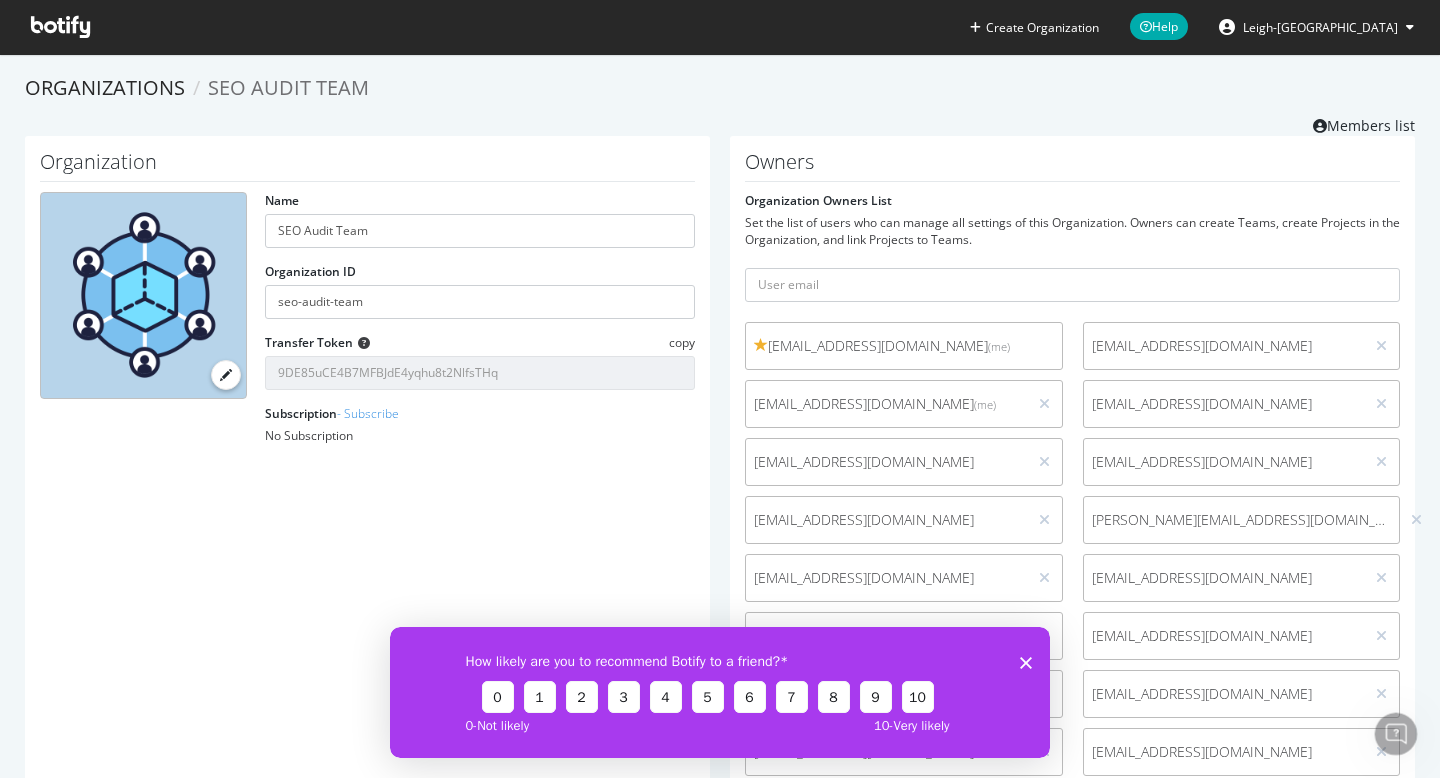 scroll, scrollTop: 0, scrollLeft: 0, axis: both 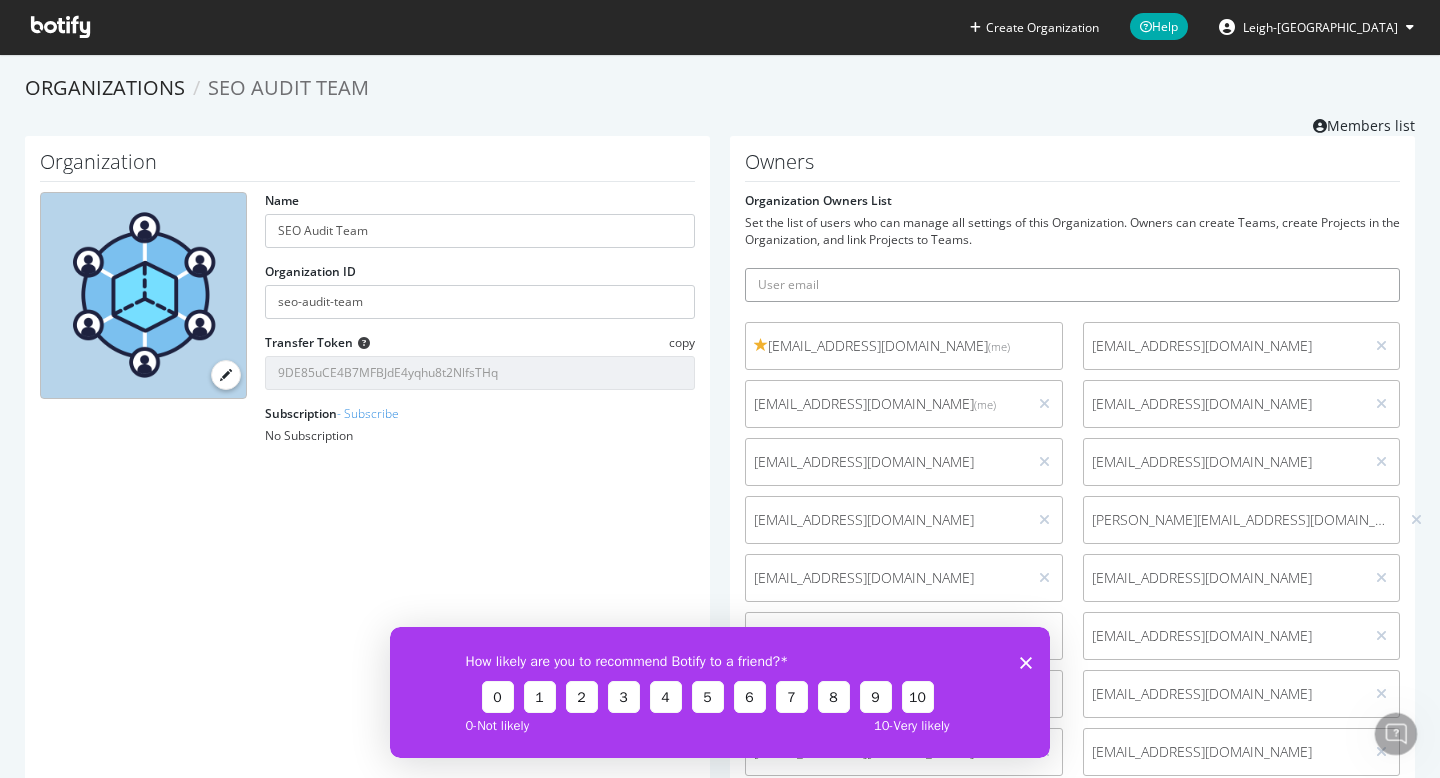 click at bounding box center (1072, 285) 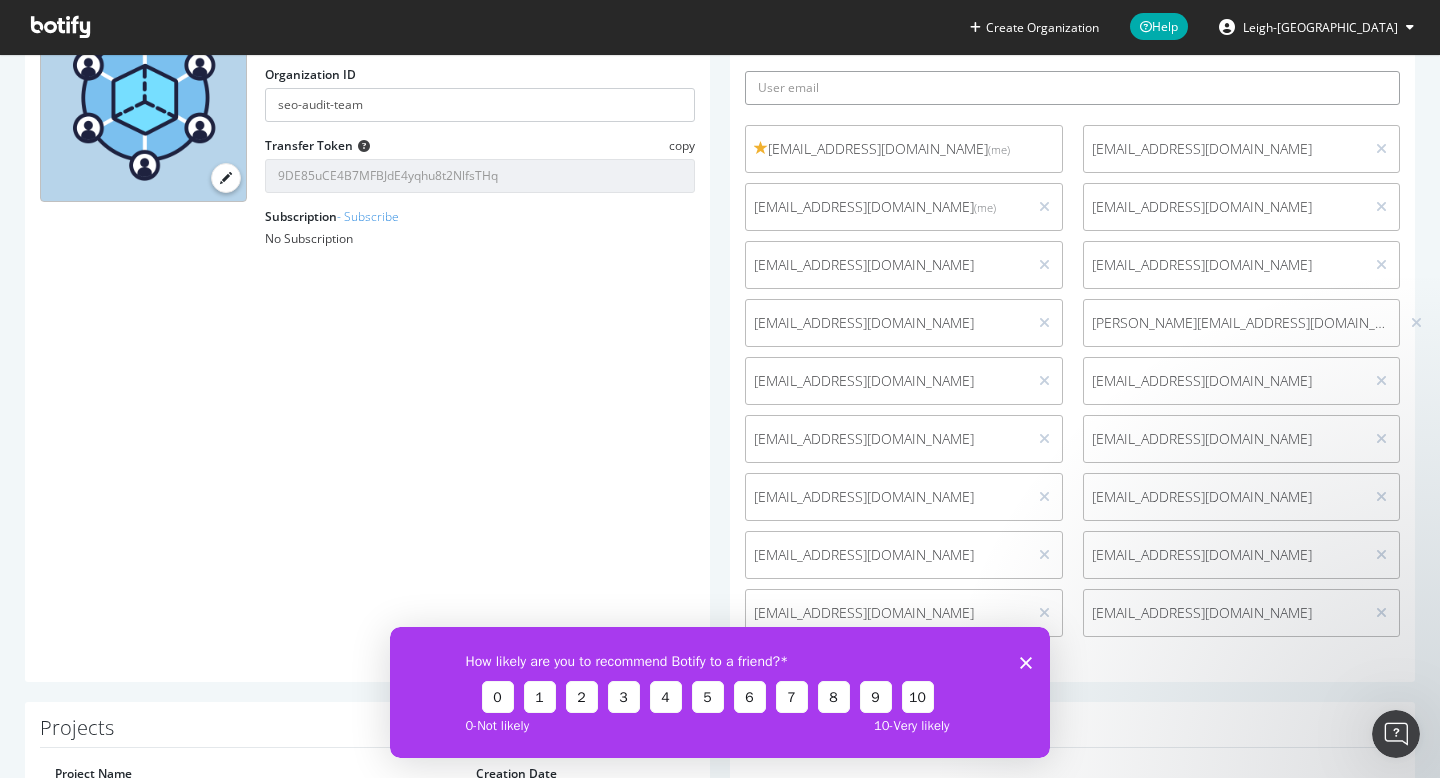 scroll, scrollTop: 647, scrollLeft: 0, axis: vertical 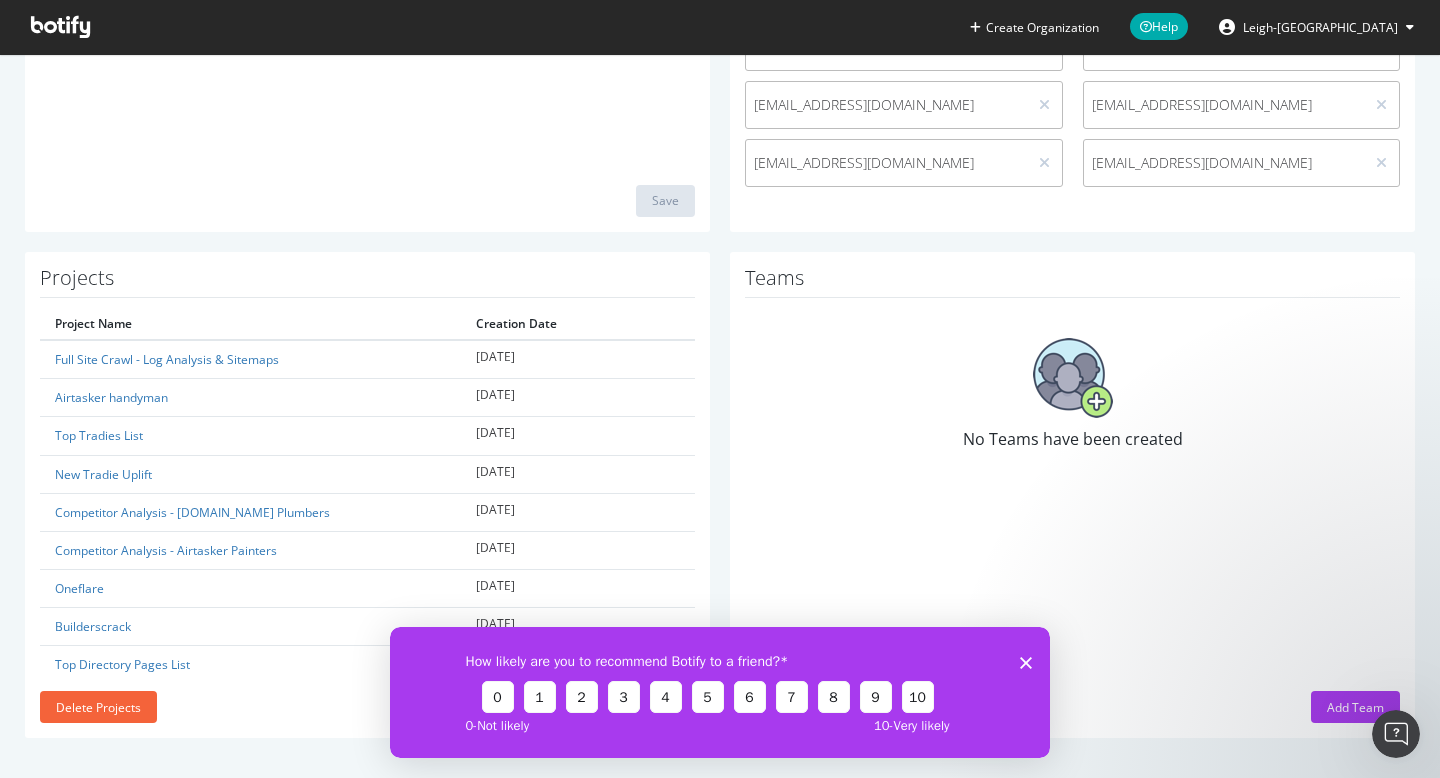 click on "[EMAIL_ADDRESS][DOMAIN_NAME]" at bounding box center [904, 163] 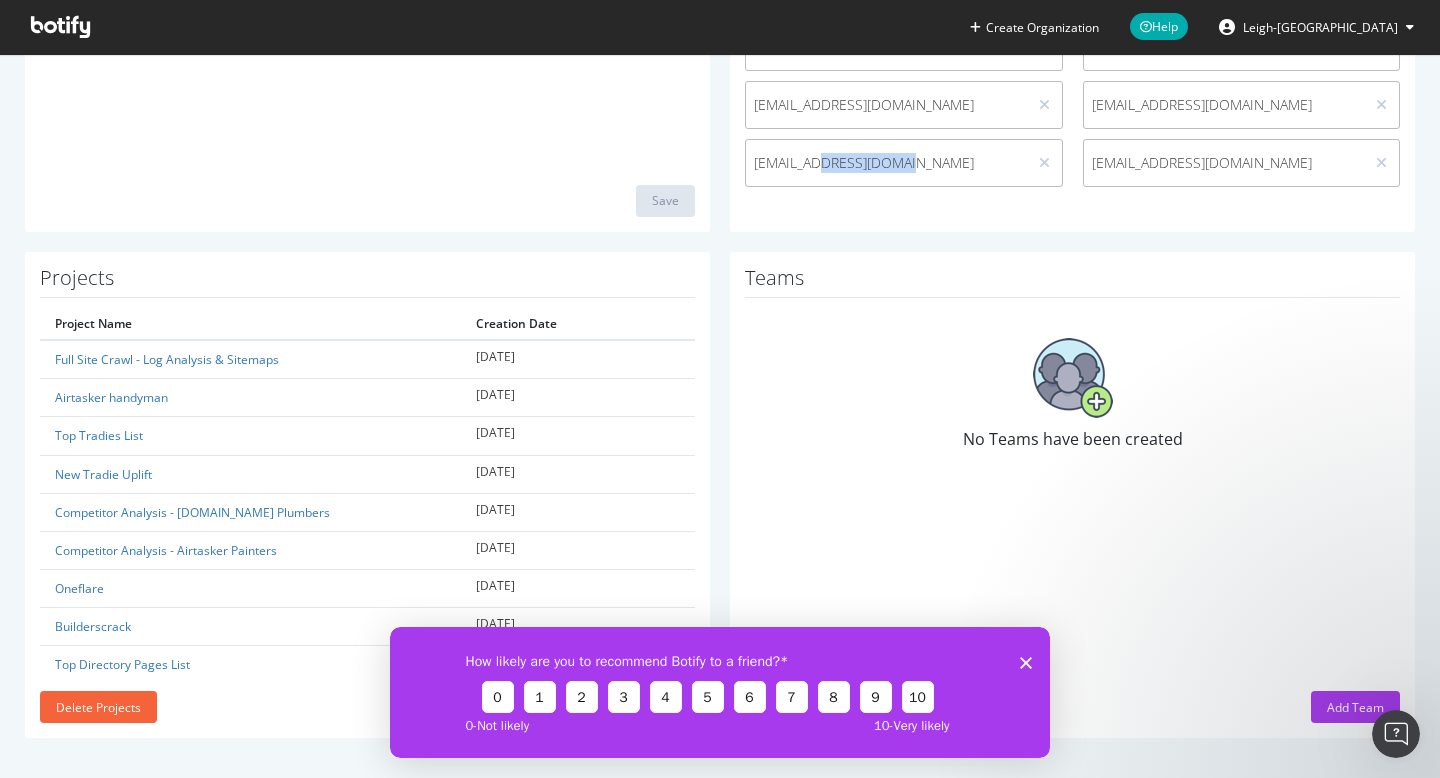 click on "[EMAIL_ADDRESS][DOMAIN_NAME]" at bounding box center [886, 163] 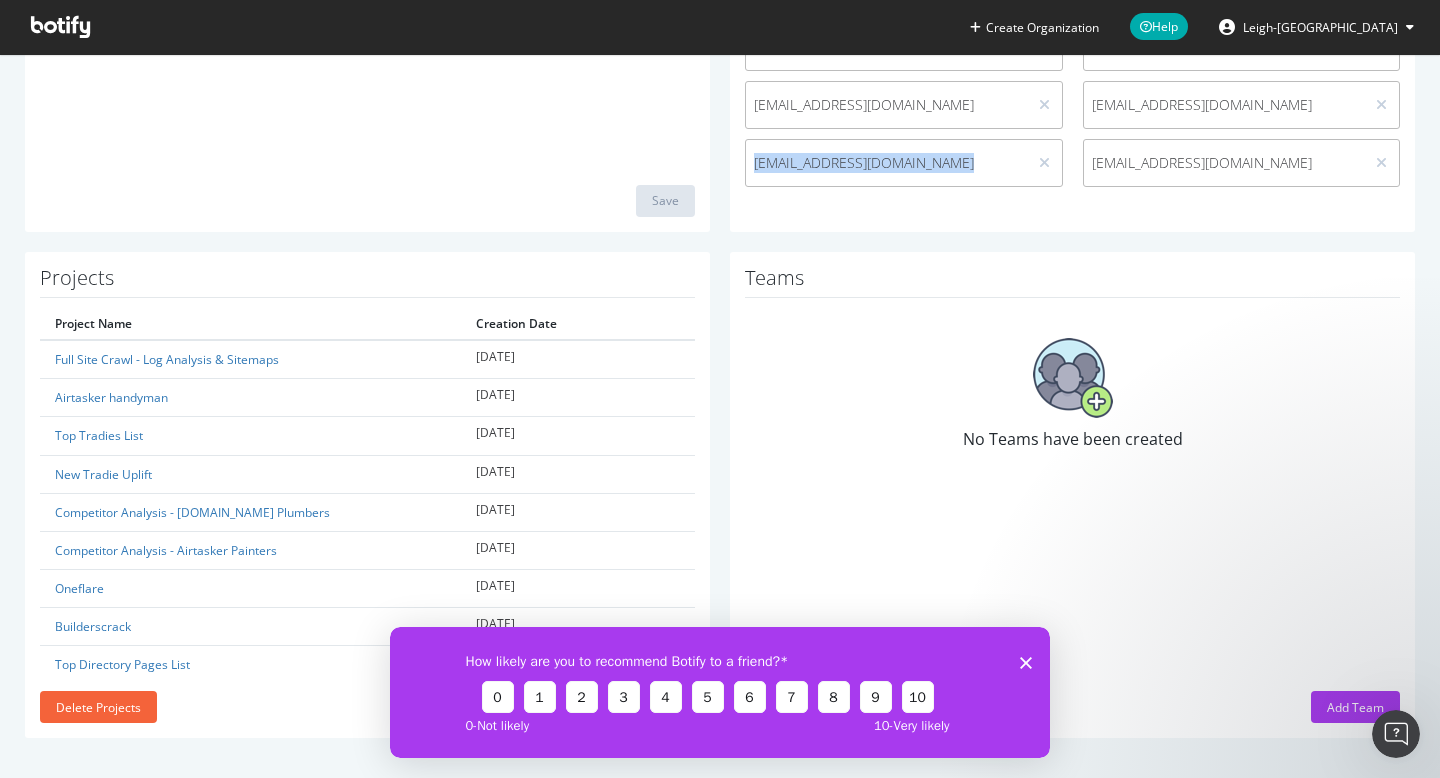 click on "[EMAIL_ADDRESS][DOMAIN_NAME]" at bounding box center (886, 163) 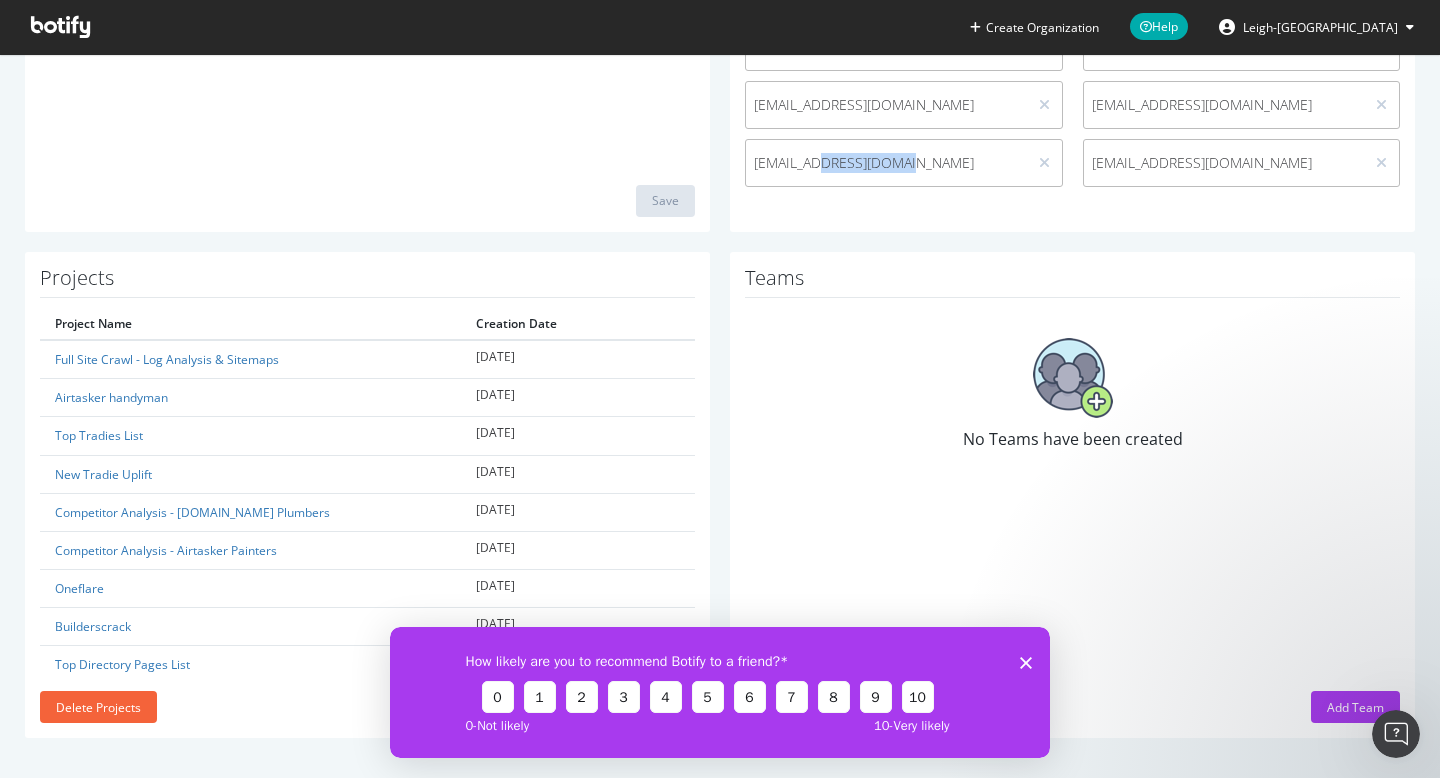 click on "[EMAIL_ADDRESS][DOMAIN_NAME]" at bounding box center (886, 163) 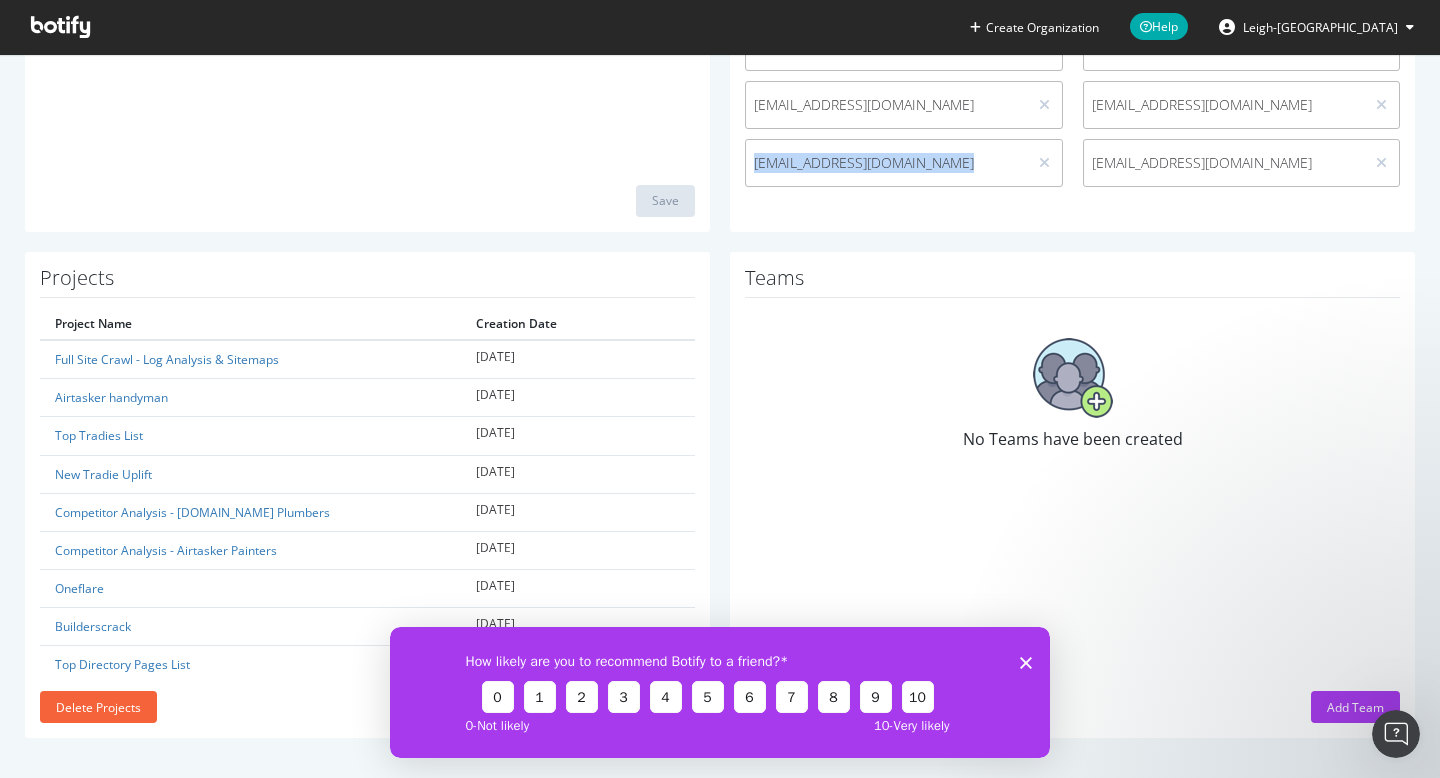 click on "[EMAIL_ADDRESS][DOMAIN_NAME]" at bounding box center (886, 163) 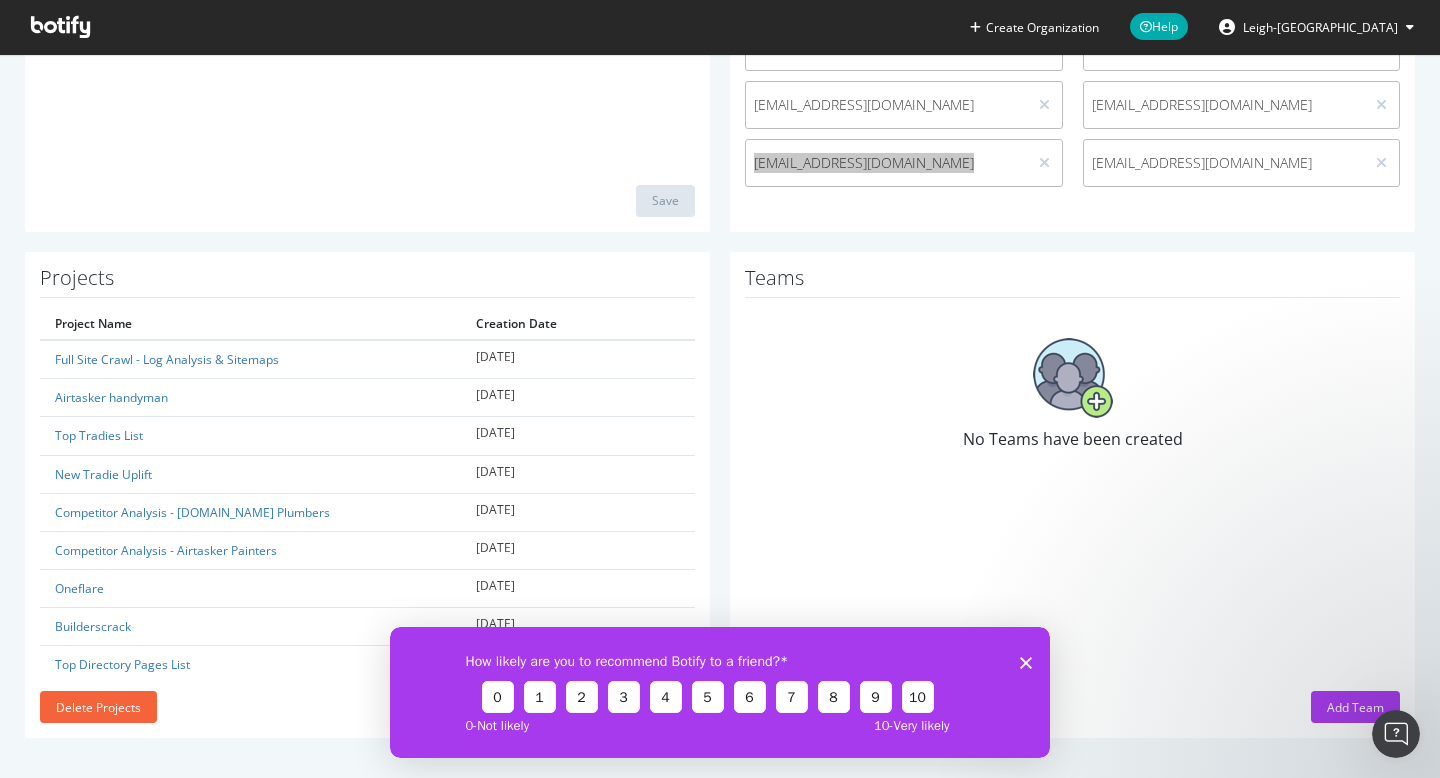 click 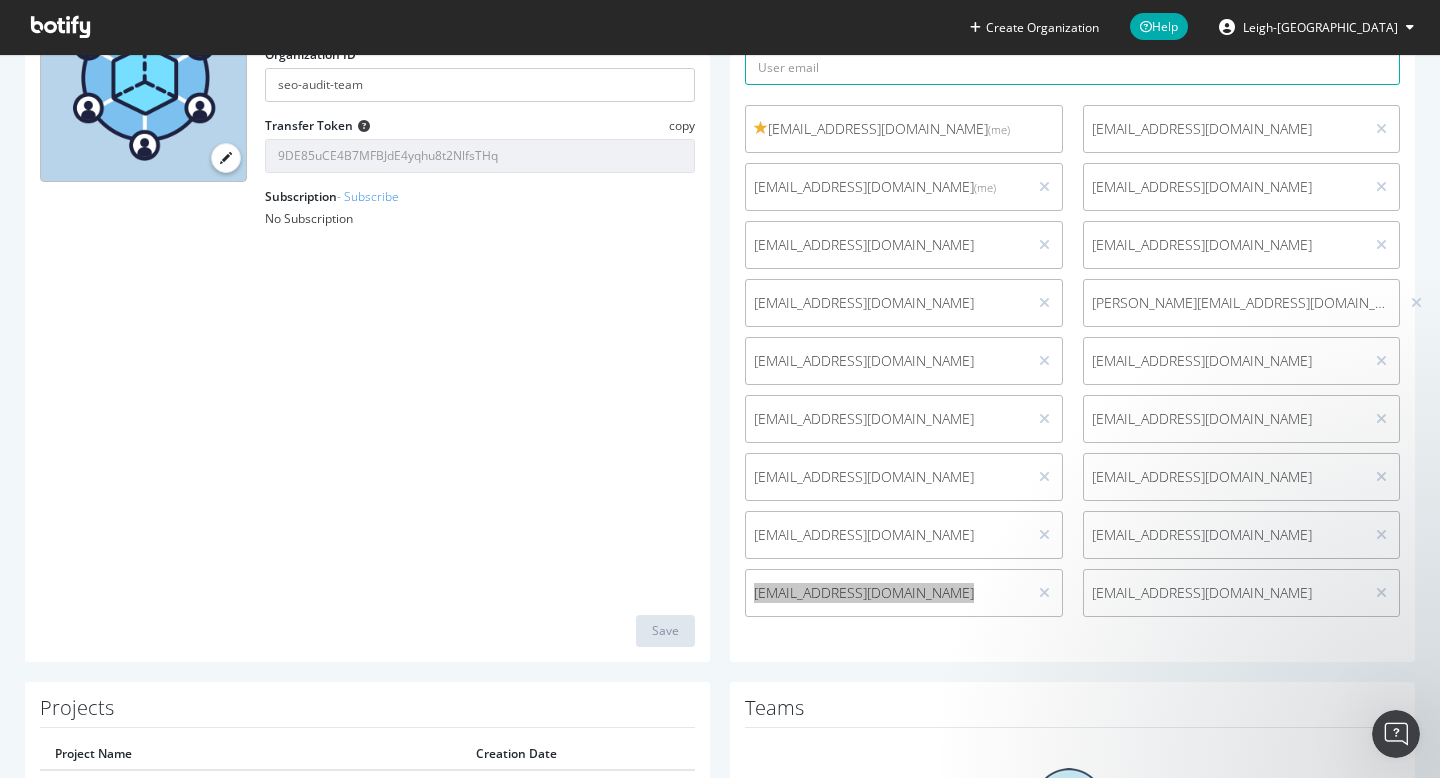 scroll, scrollTop: 0, scrollLeft: 0, axis: both 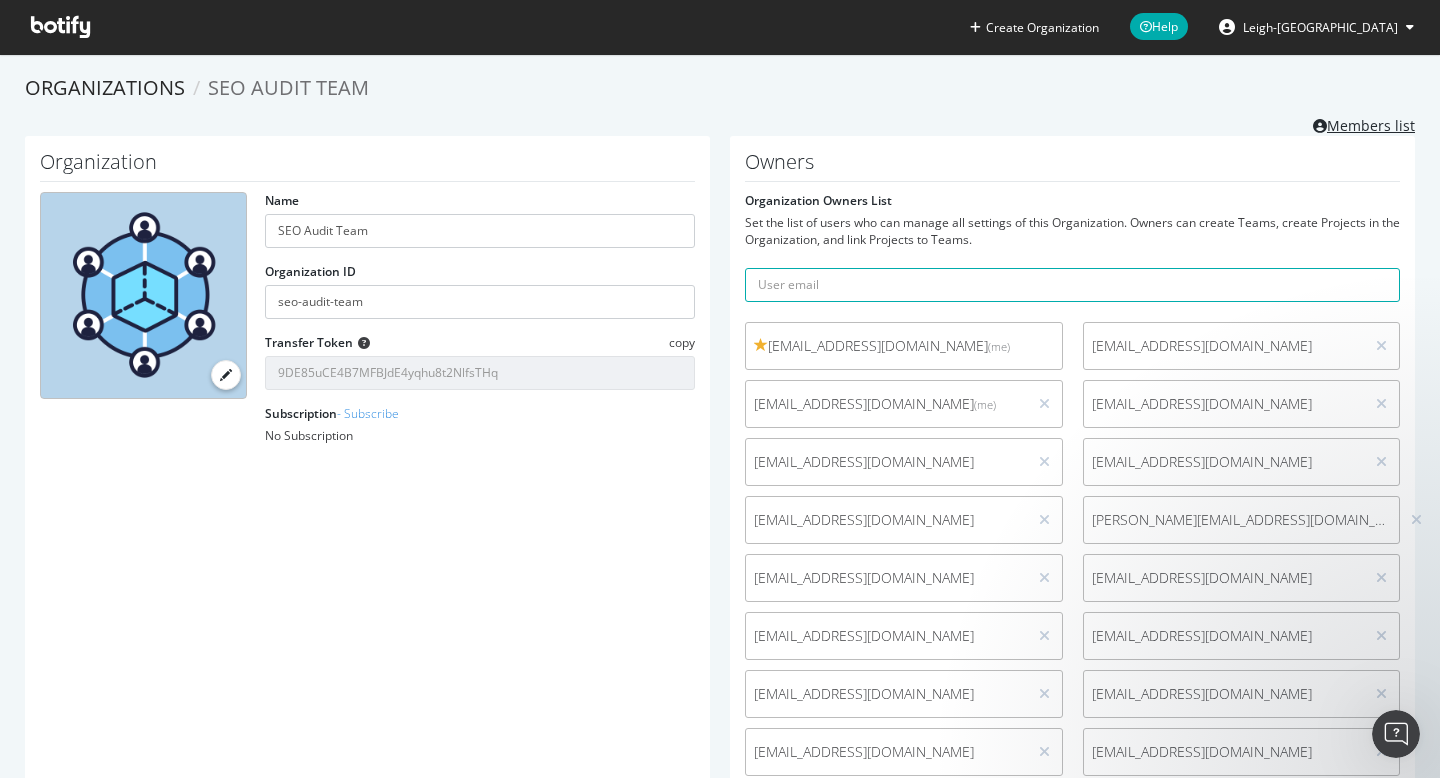 click on "Members list" at bounding box center [1364, 123] 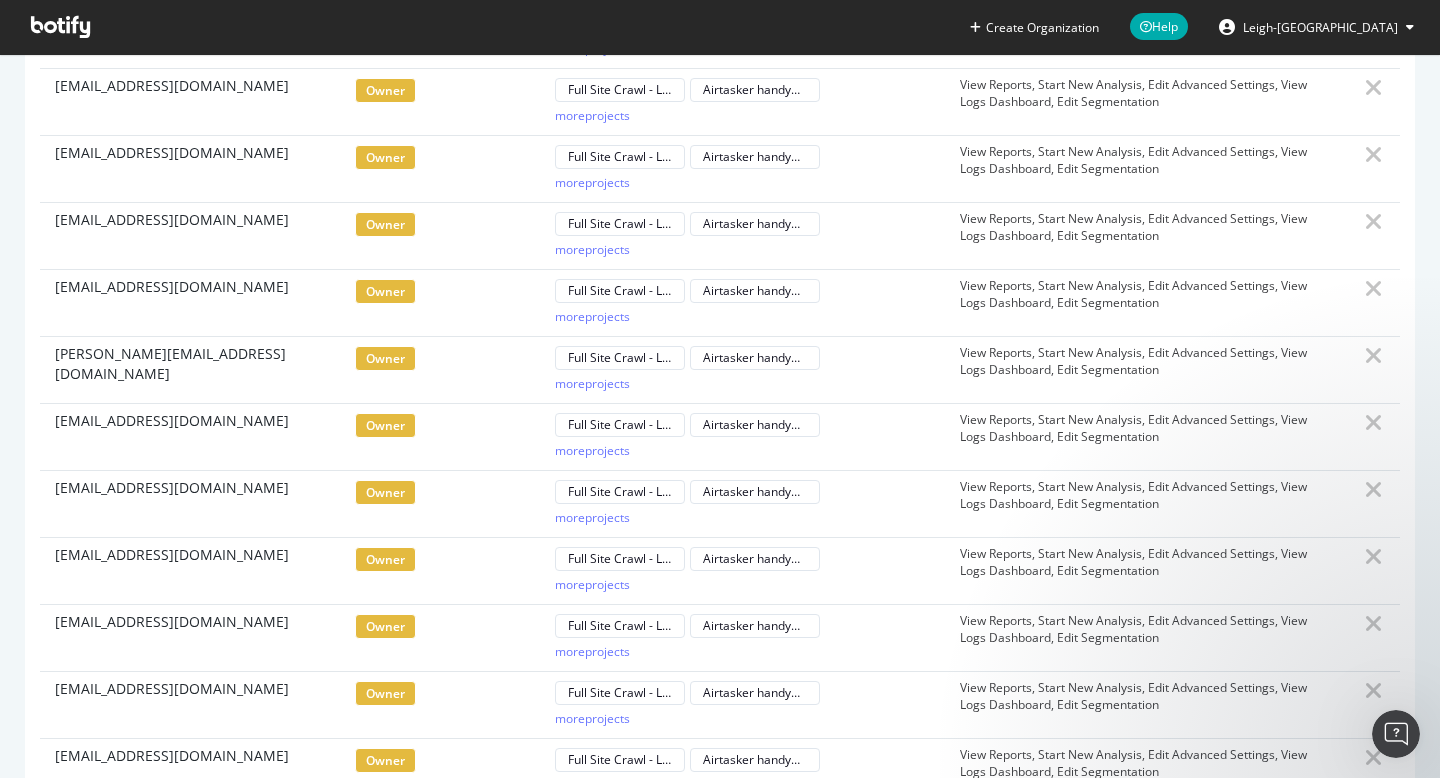 scroll, scrollTop: 0, scrollLeft: 0, axis: both 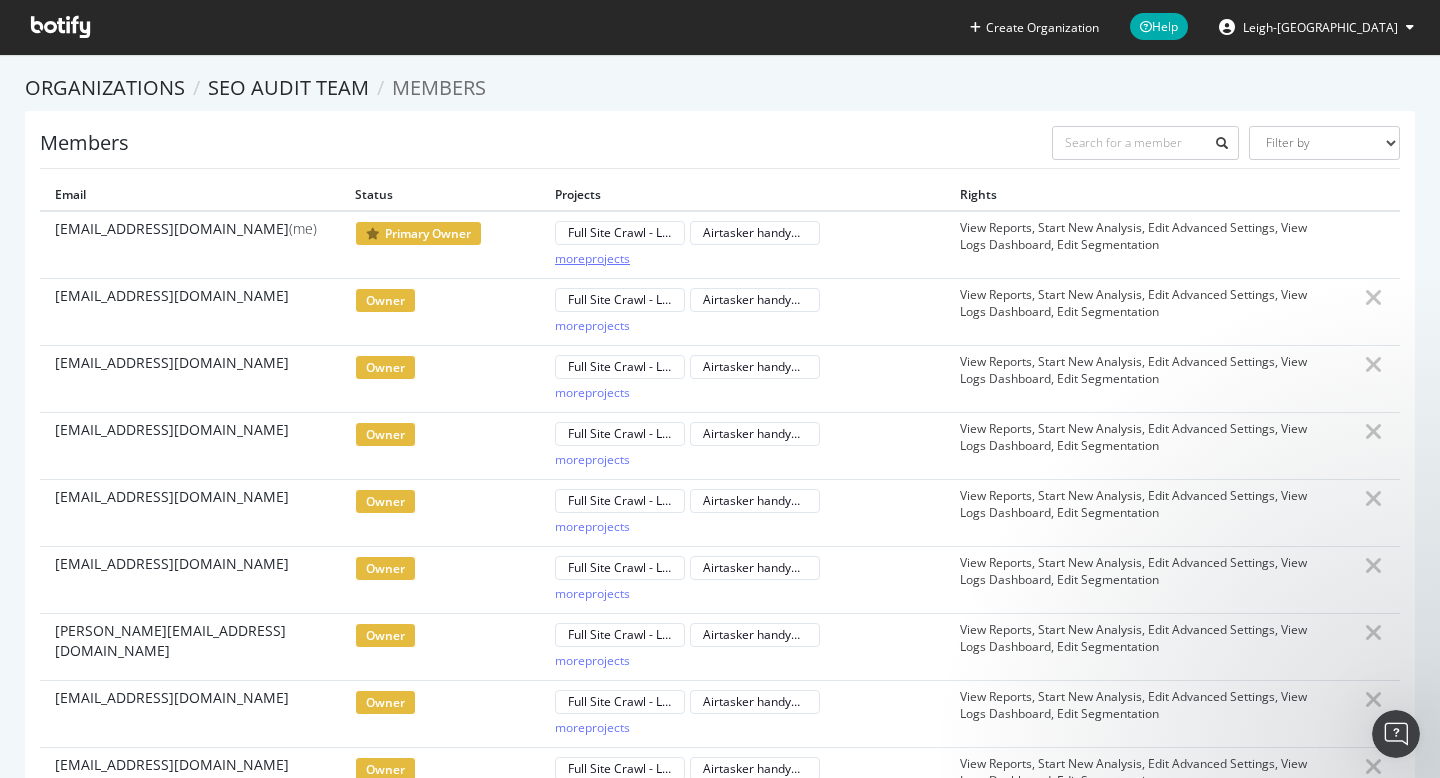 click on "more  projects" at bounding box center (592, 258) 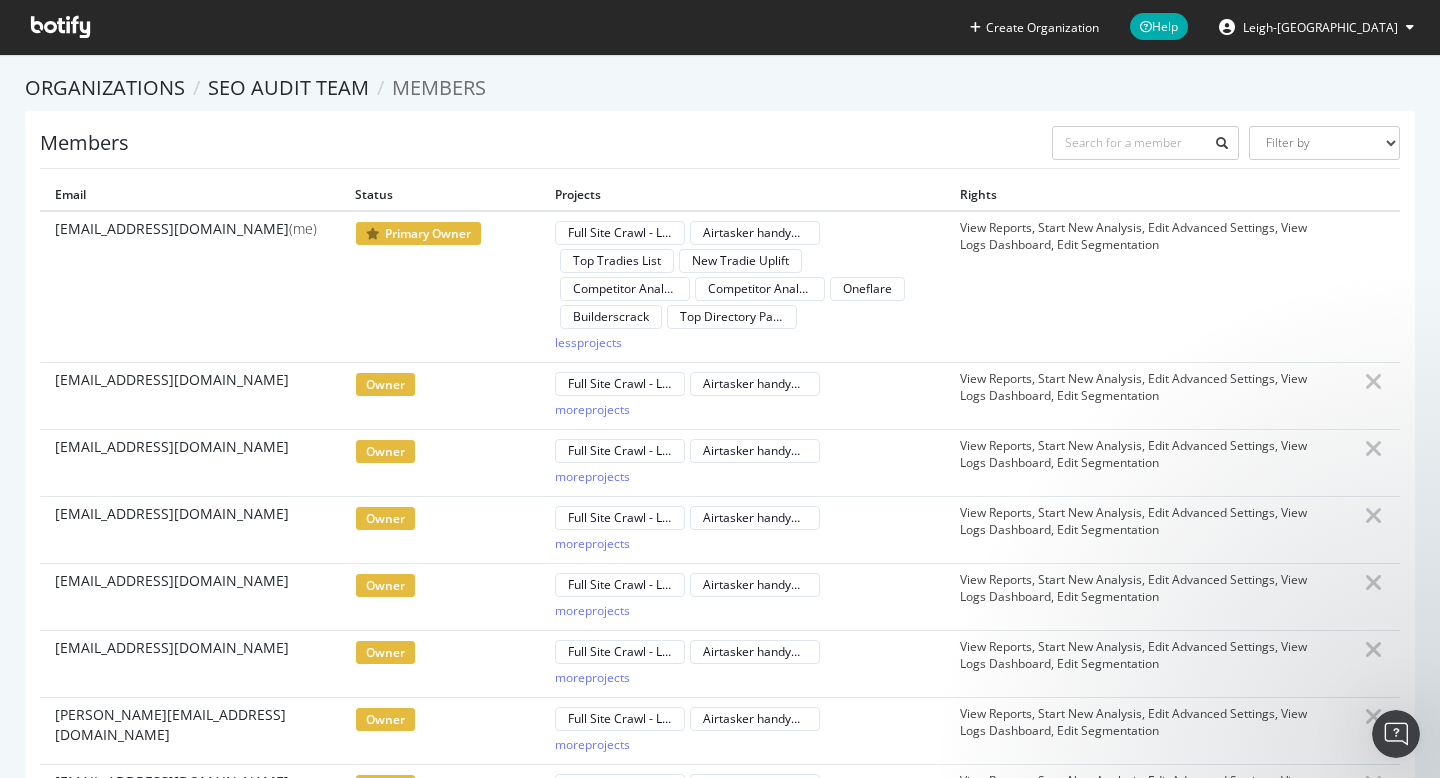 click on "View Reports, Start New Analysis, Edit Advanced Settings, View Logs Dashboard, Edit Segmentation" at bounding box center (1147, 287) 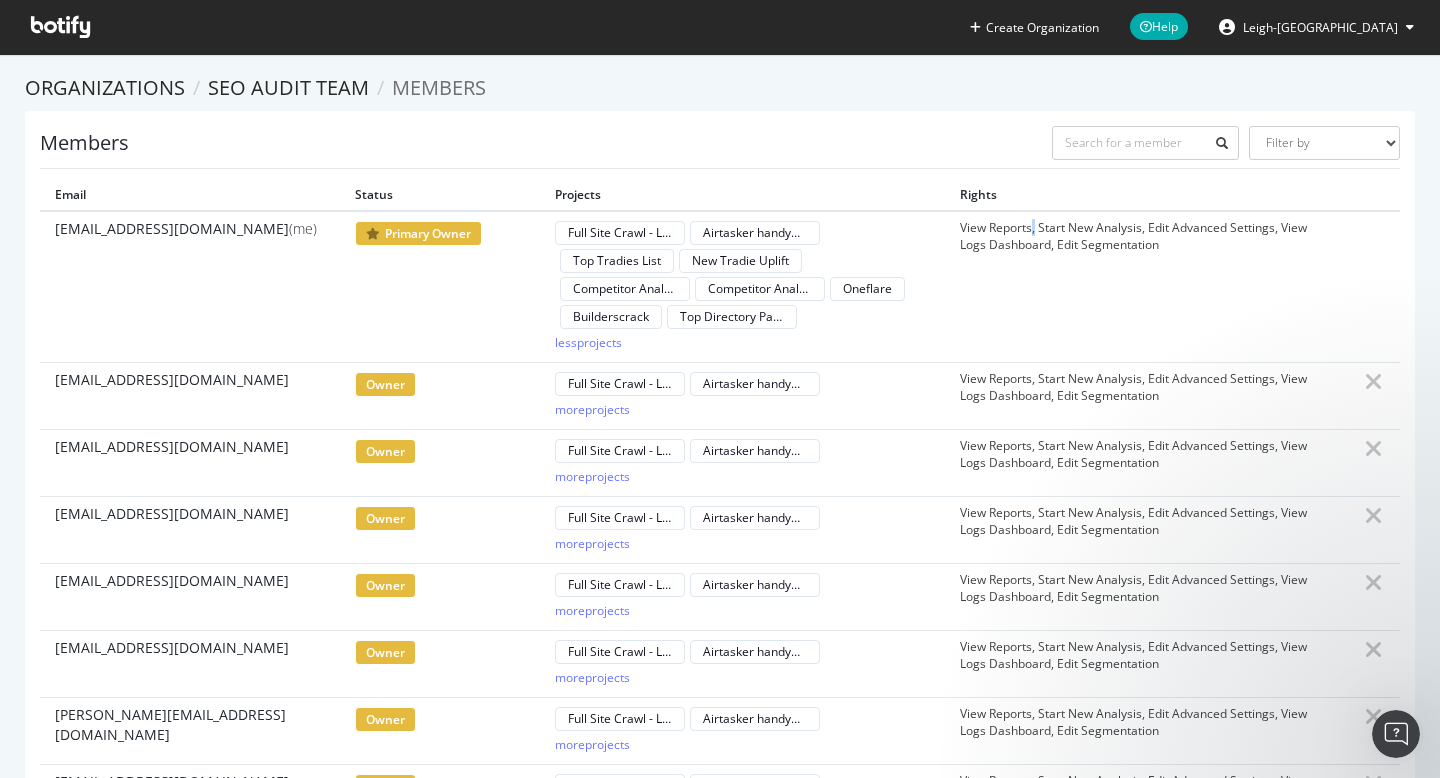 click on "View Reports, Start New Analysis, Edit Advanced Settings, View Logs Dashboard, Edit Segmentation" at bounding box center [1147, 287] 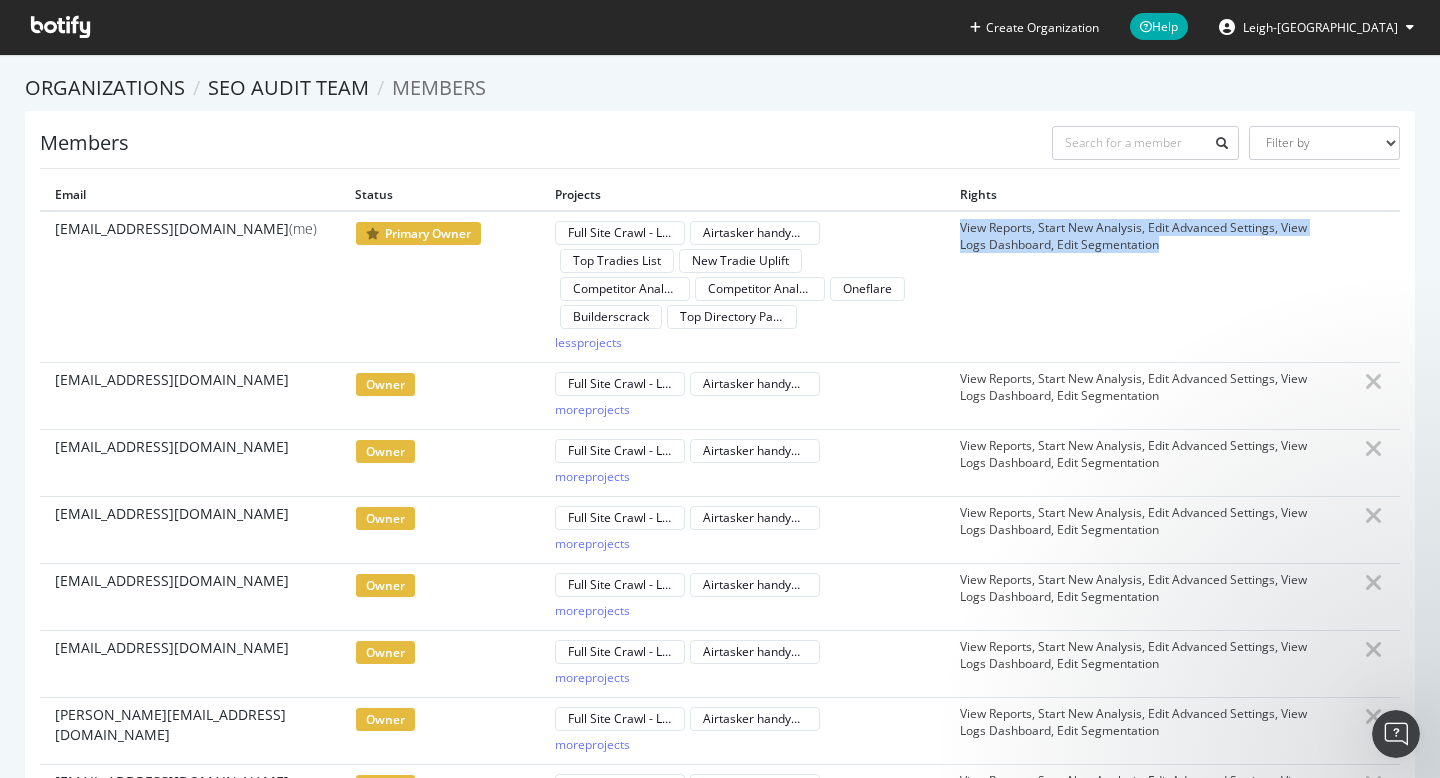 click on "View Reports, Start New Analysis, Edit Advanced Settings, View Logs Dashboard, Edit Segmentation" at bounding box center (1147, 287) 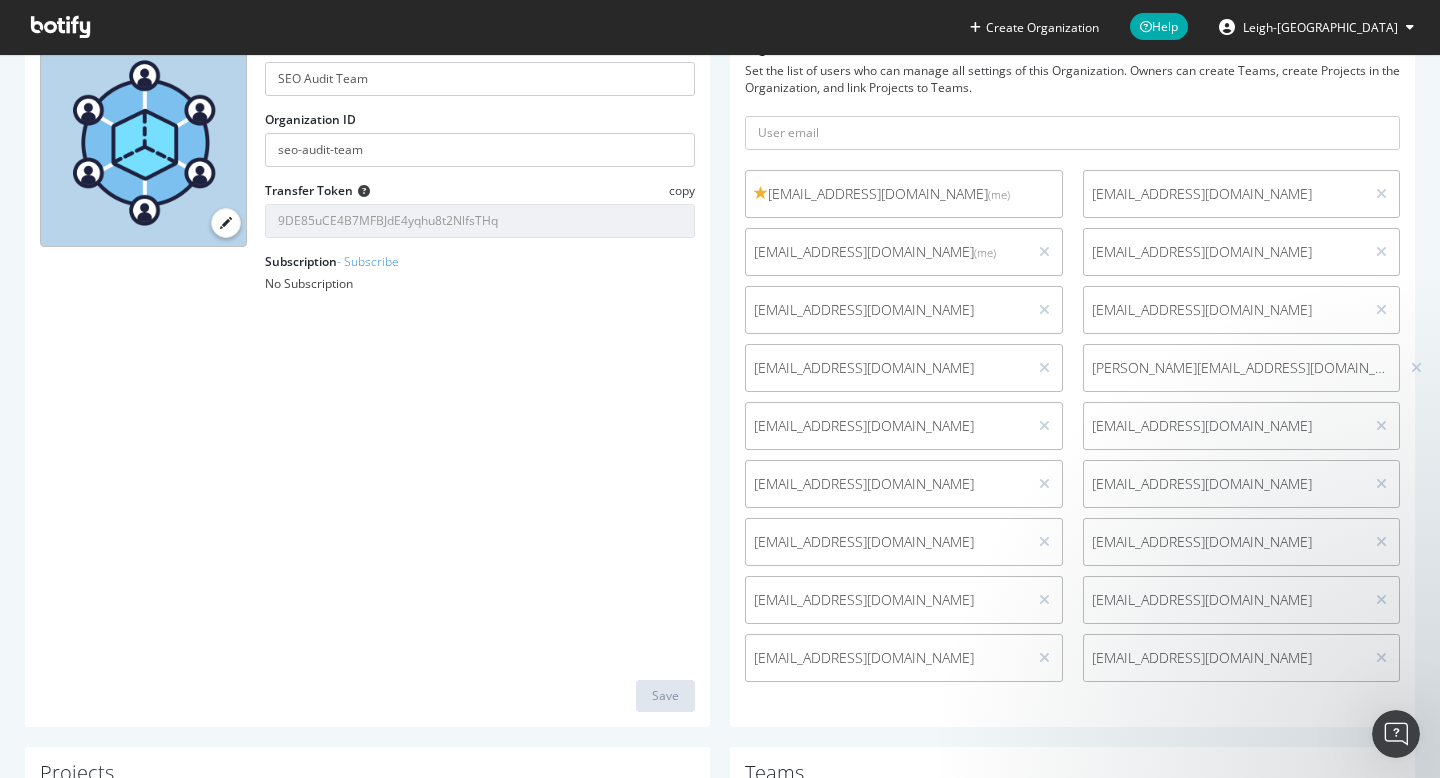 scroll, scrollTop: 0, scrollLeft: 0, axis: both 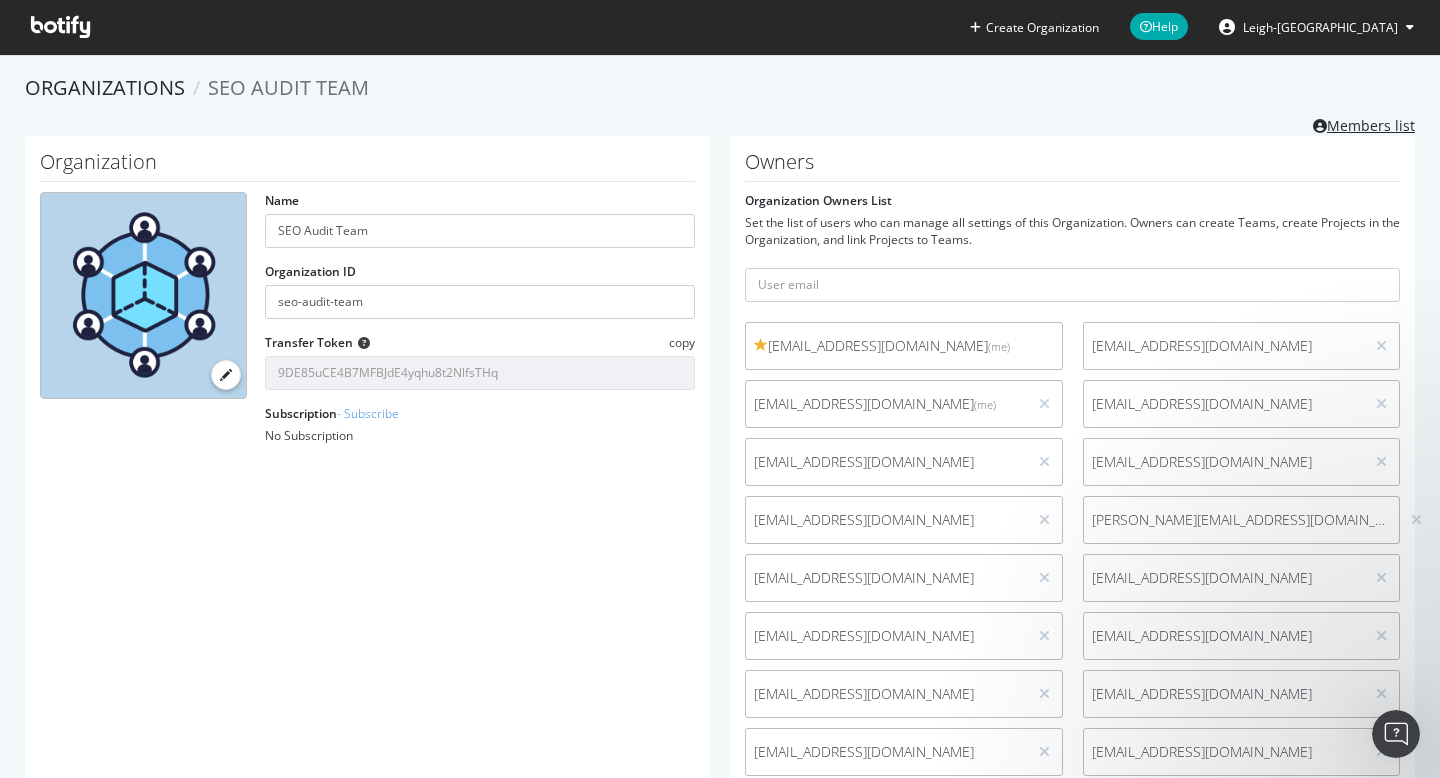 click on "Members list" at bounding box center (1364, 123) 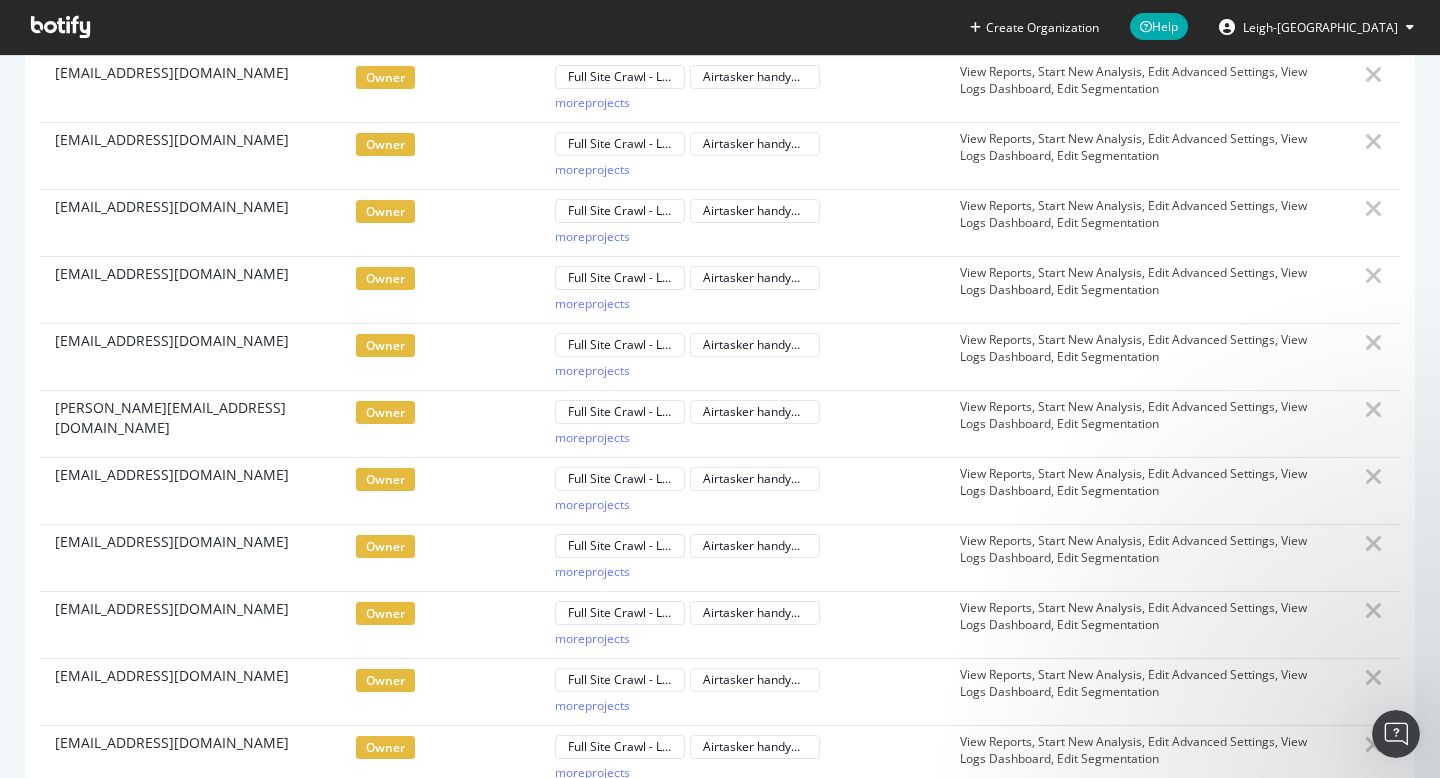 scroll, scrollTop: 0, scrollLeft: 0, axis: both 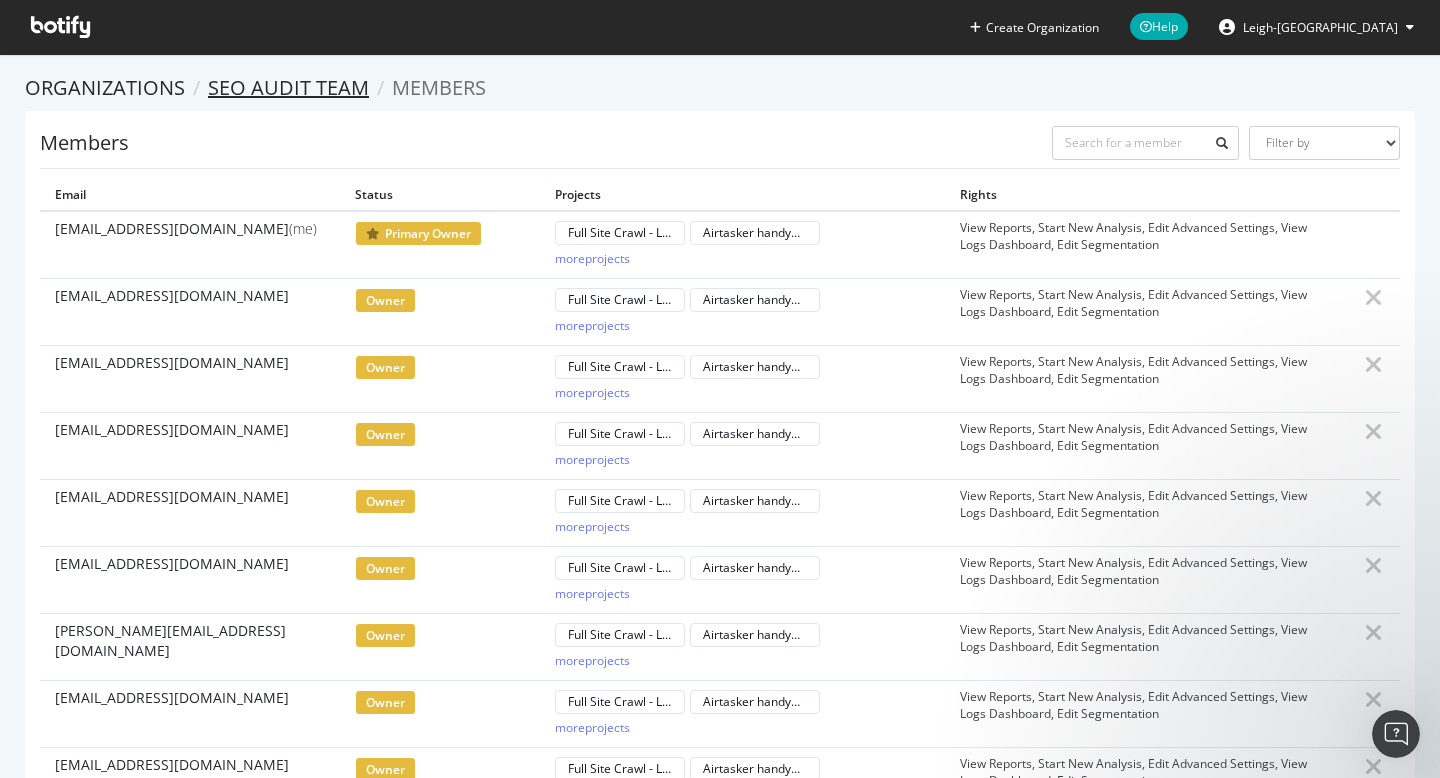 click on "SEO Audit Team" at bounding box center [288, 87] 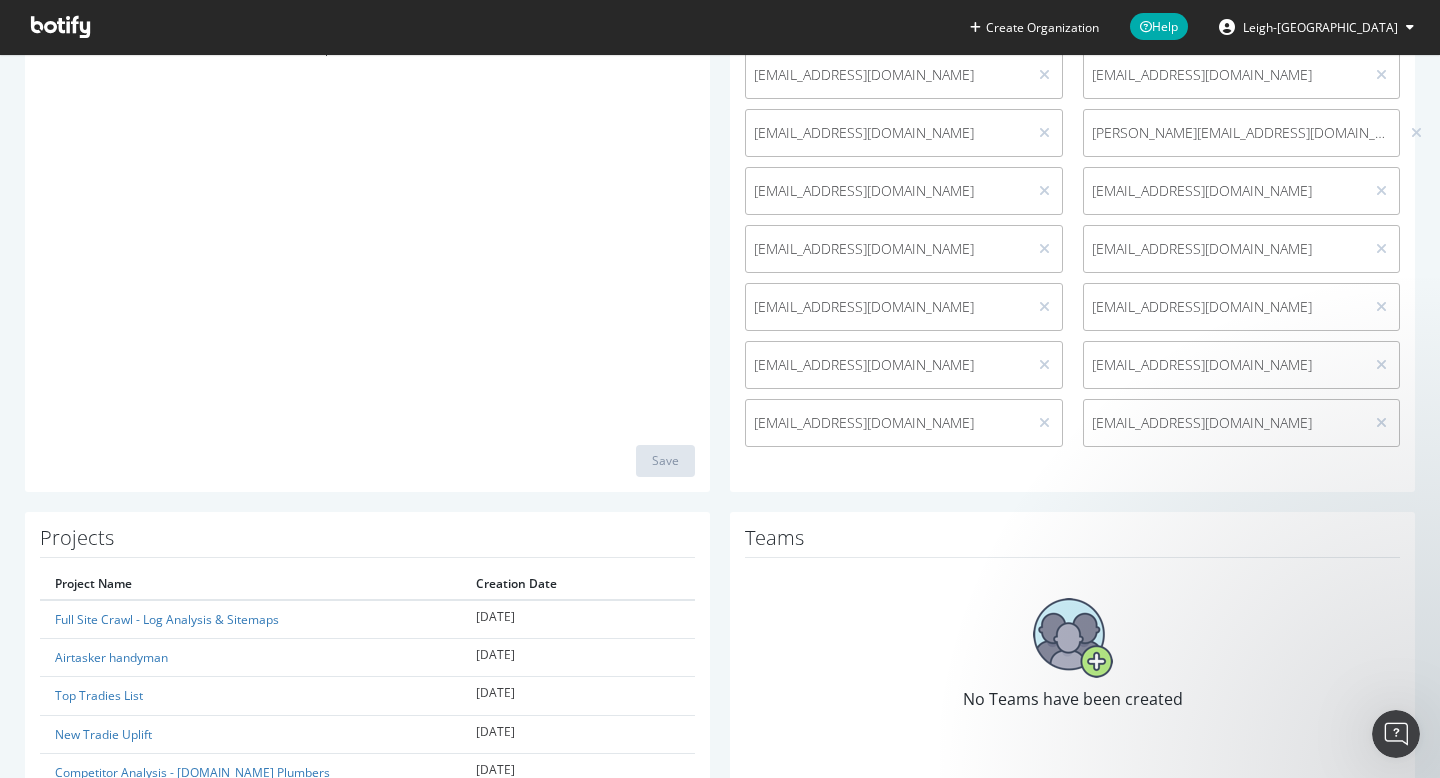 scroll, scrollTop: 0, scrollLeft: 0, axis: both 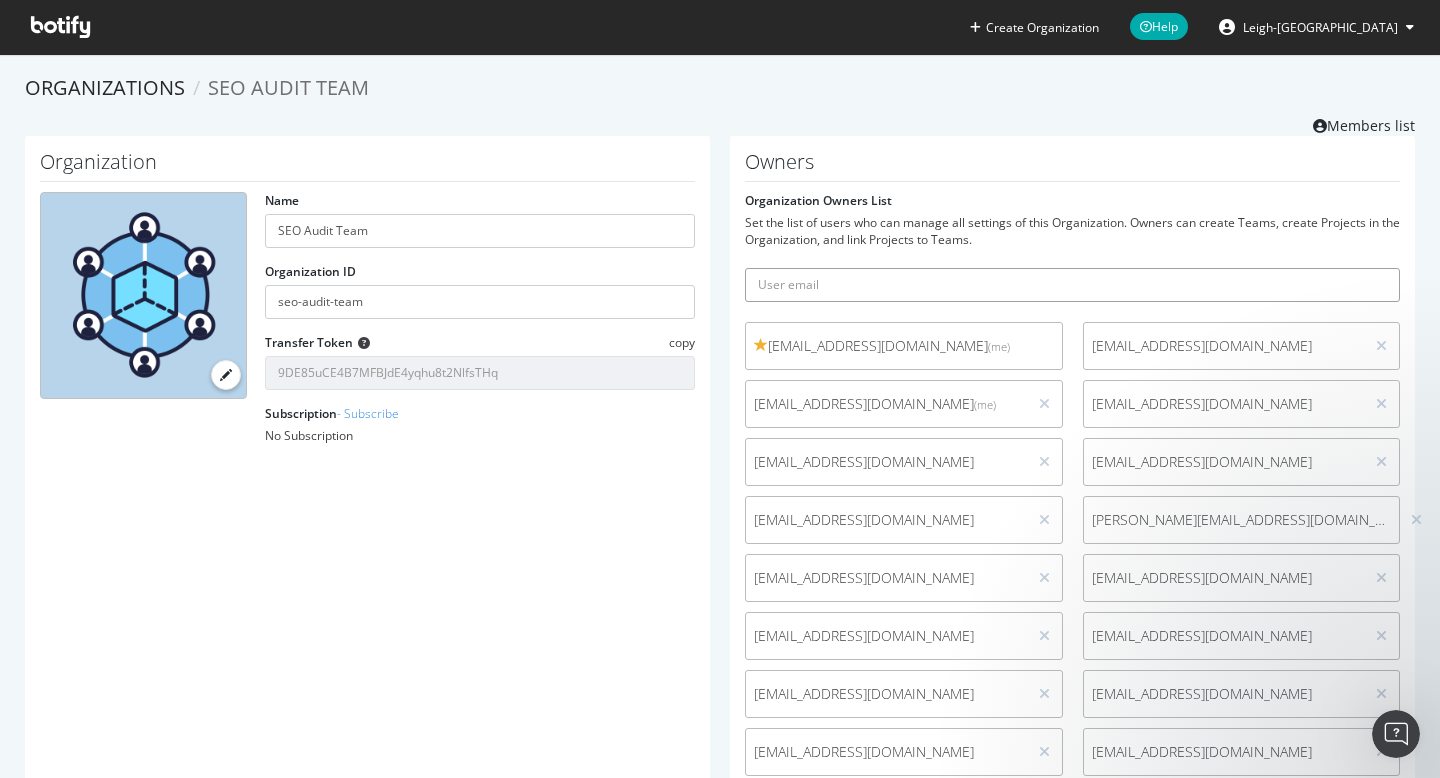 click at bounding box center [1072, 285] 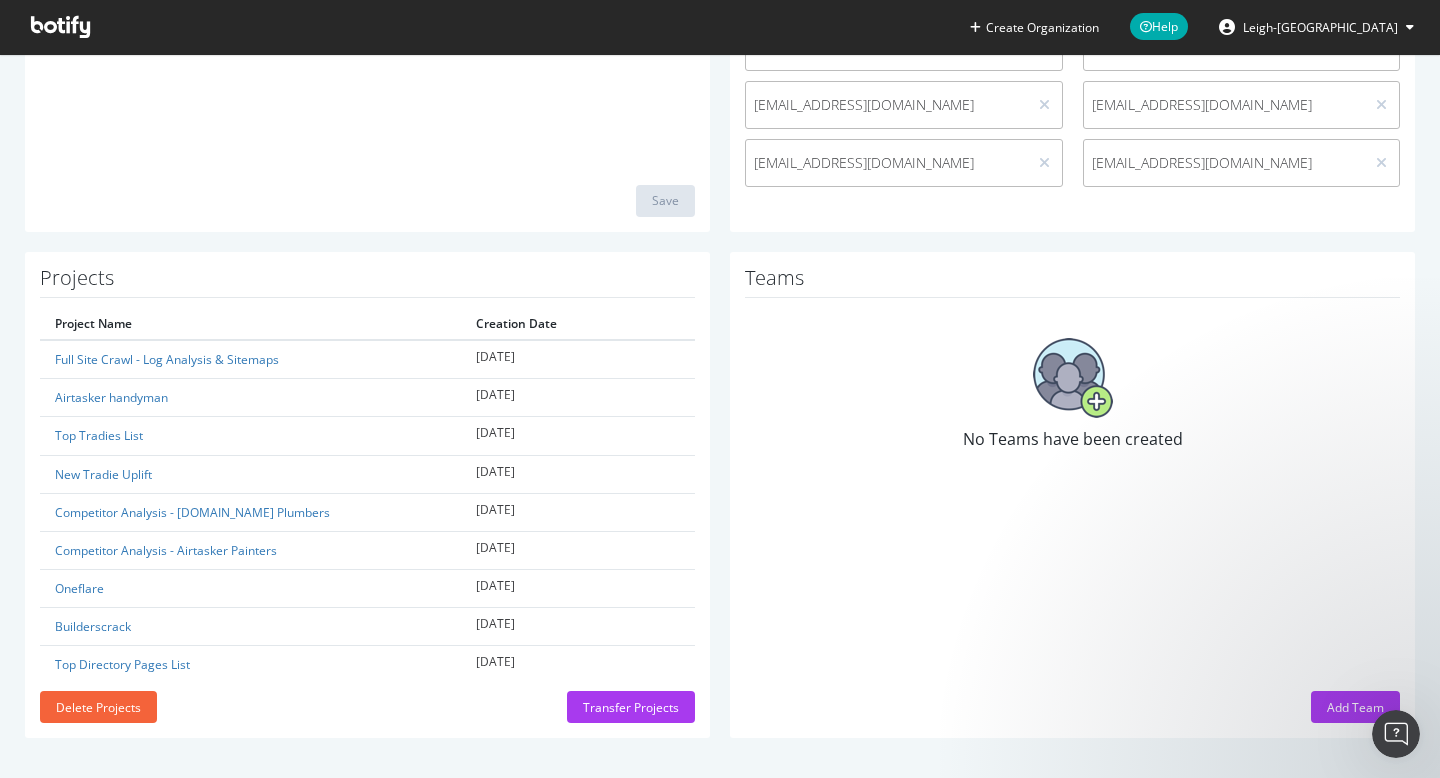 scroll, scrollTop: 620, scrollLeft: 0, axis: vertical 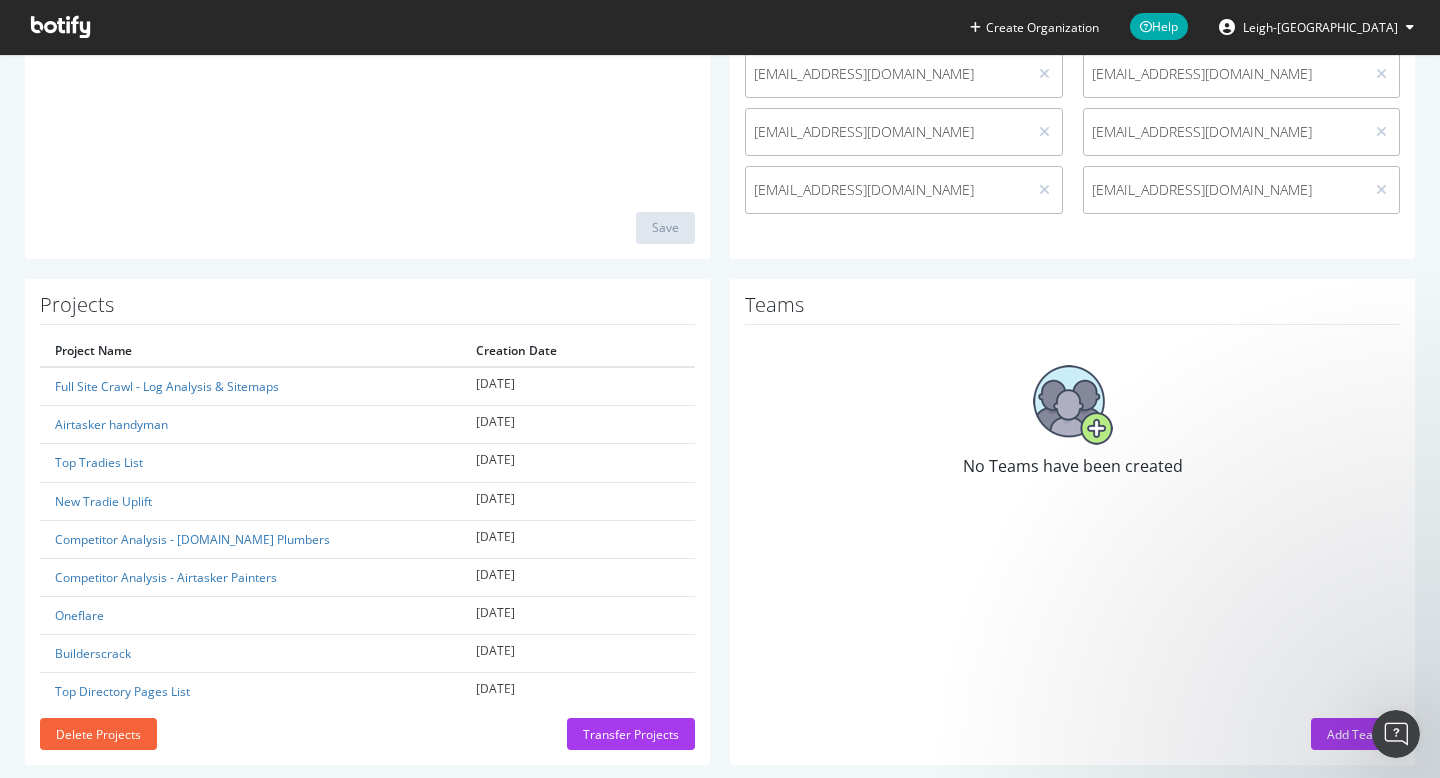click on "Teams No Teams have been created Add Team" at bounding box center [1072, 522] 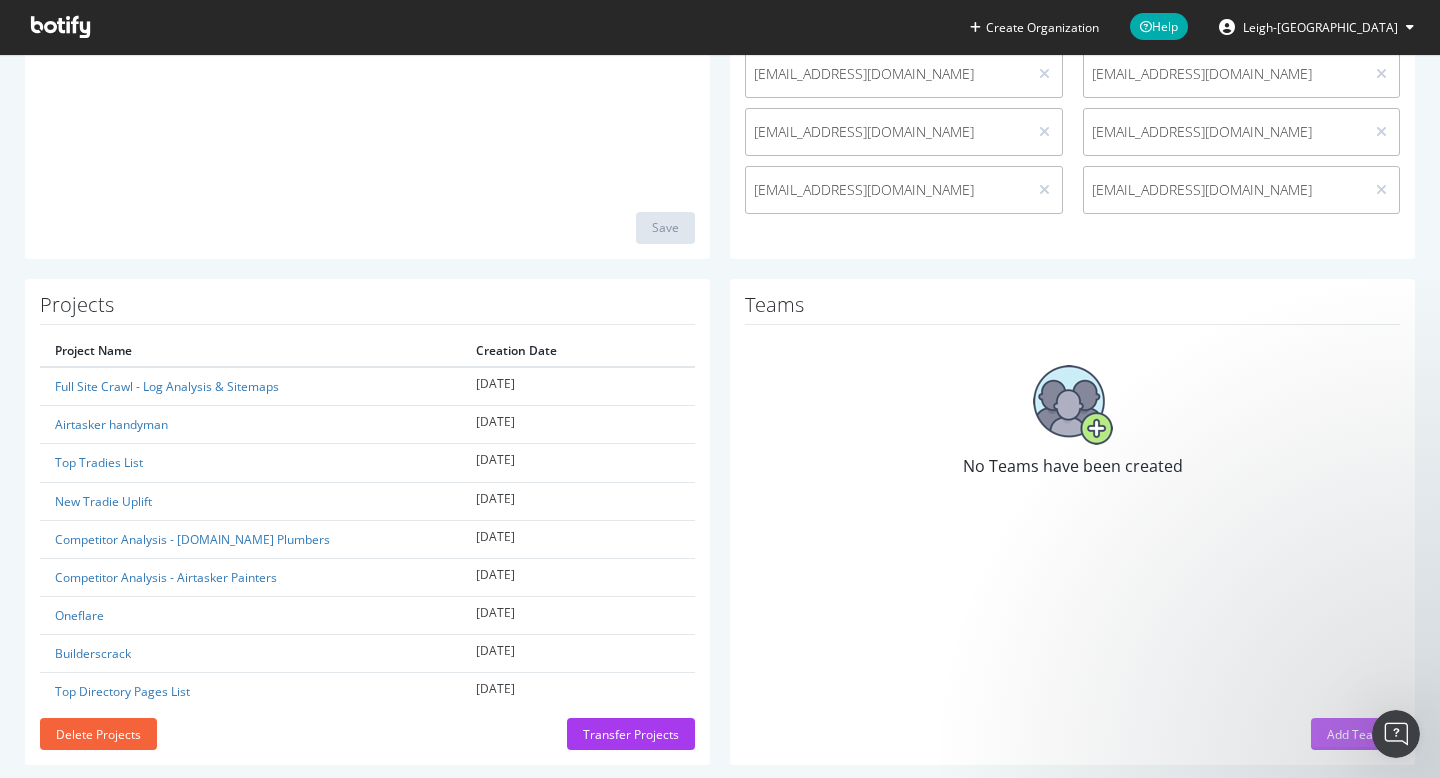 click on "Add Team" at bounding box center [1355, 734] 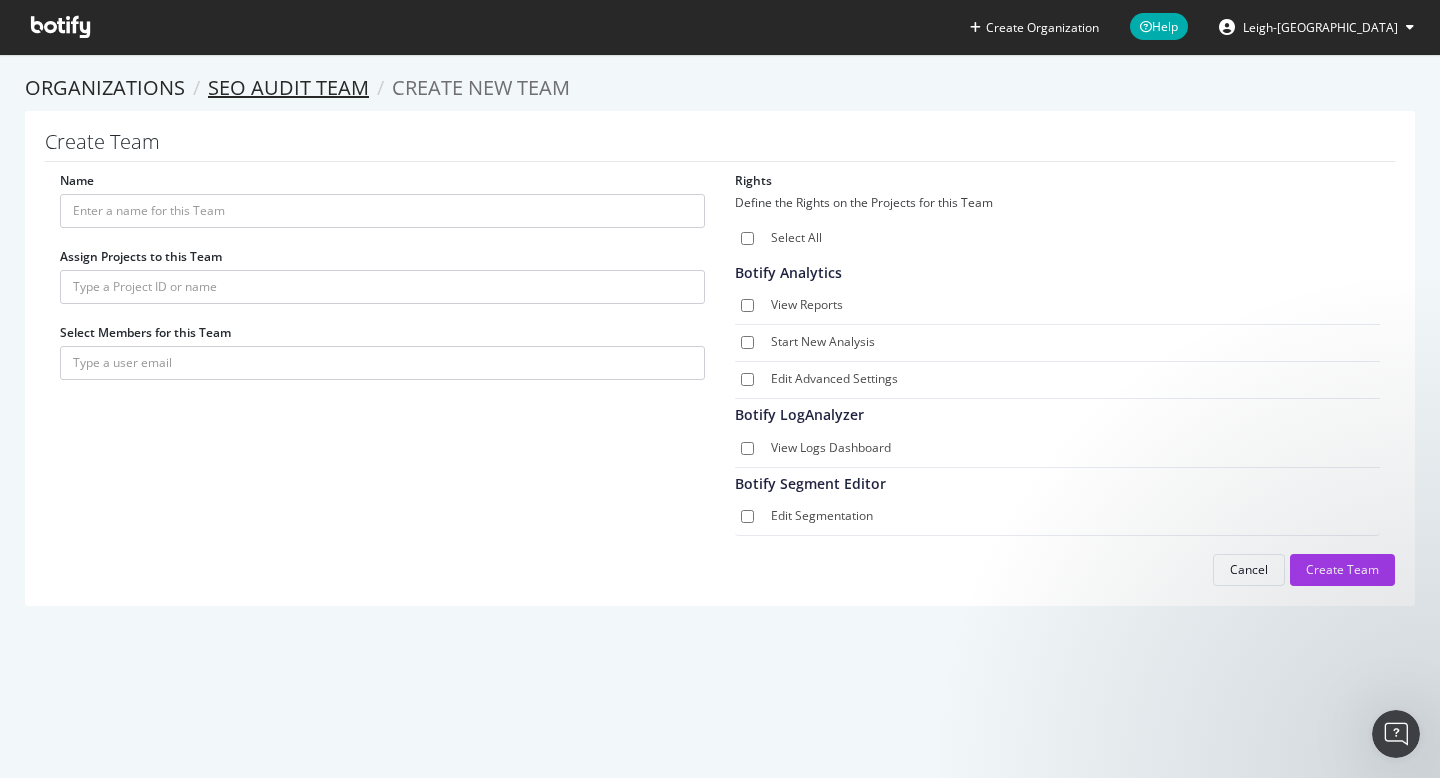 click on "SEO Audit Team" at bounding box center (288, 87) 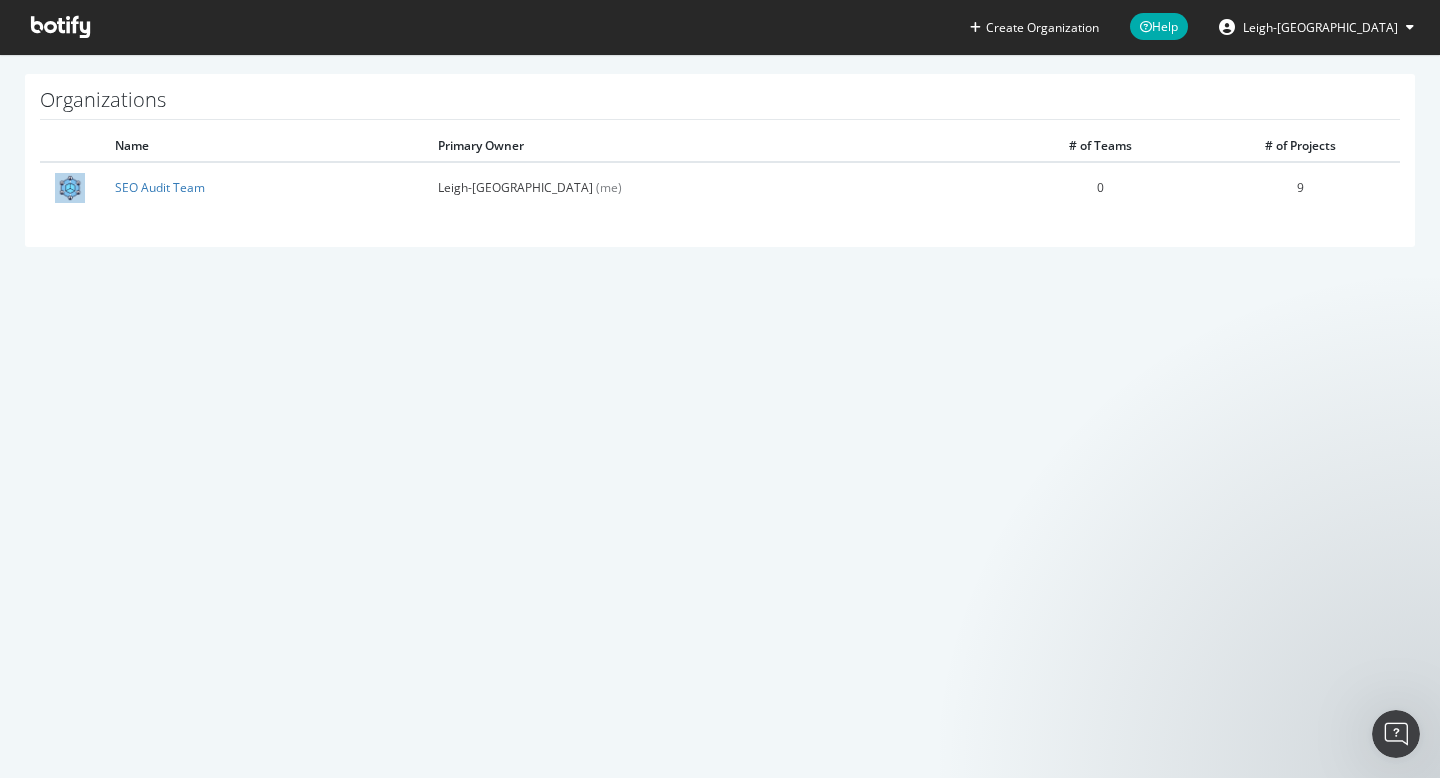 click at bounding box center (60, 27) 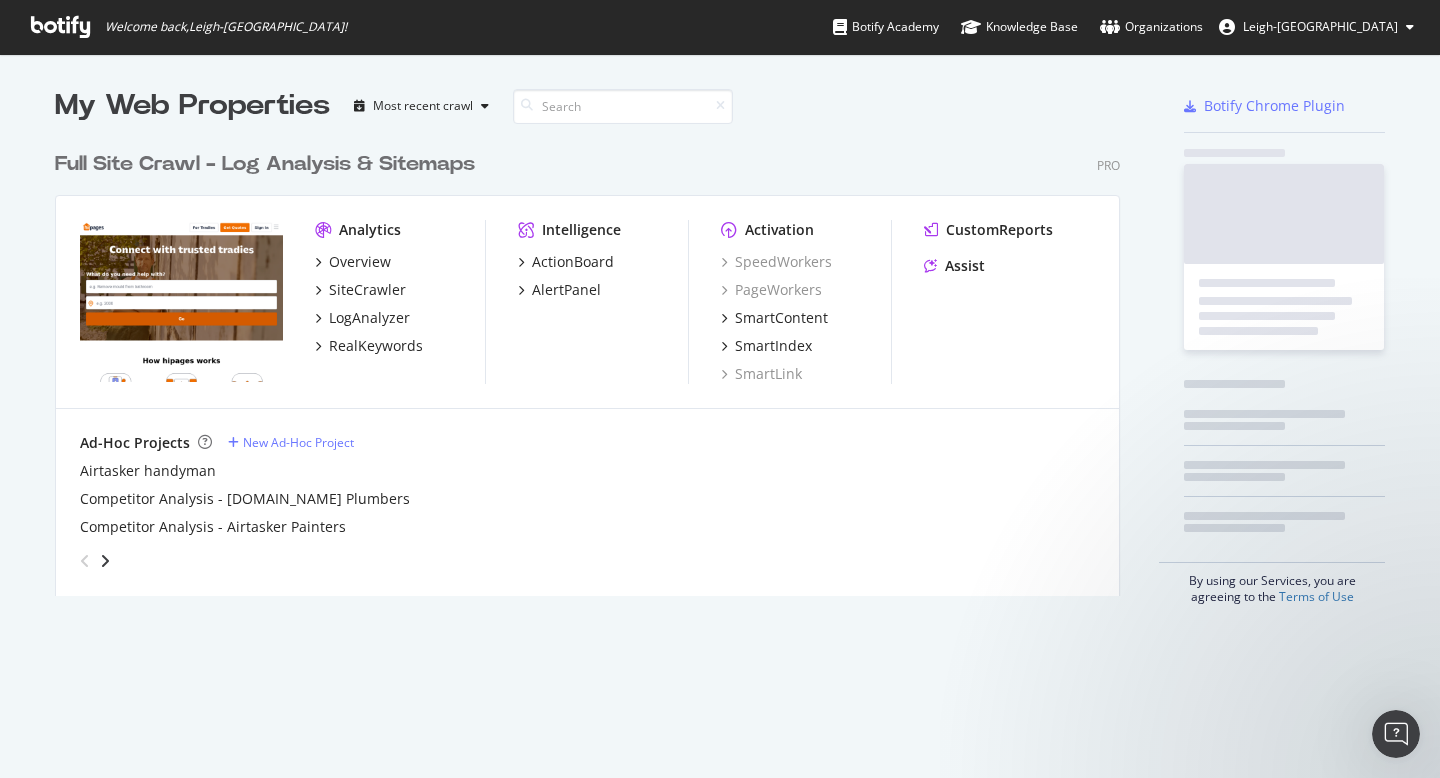 scroll, scrollTop: 16, scrollLeft: 16, axis: both 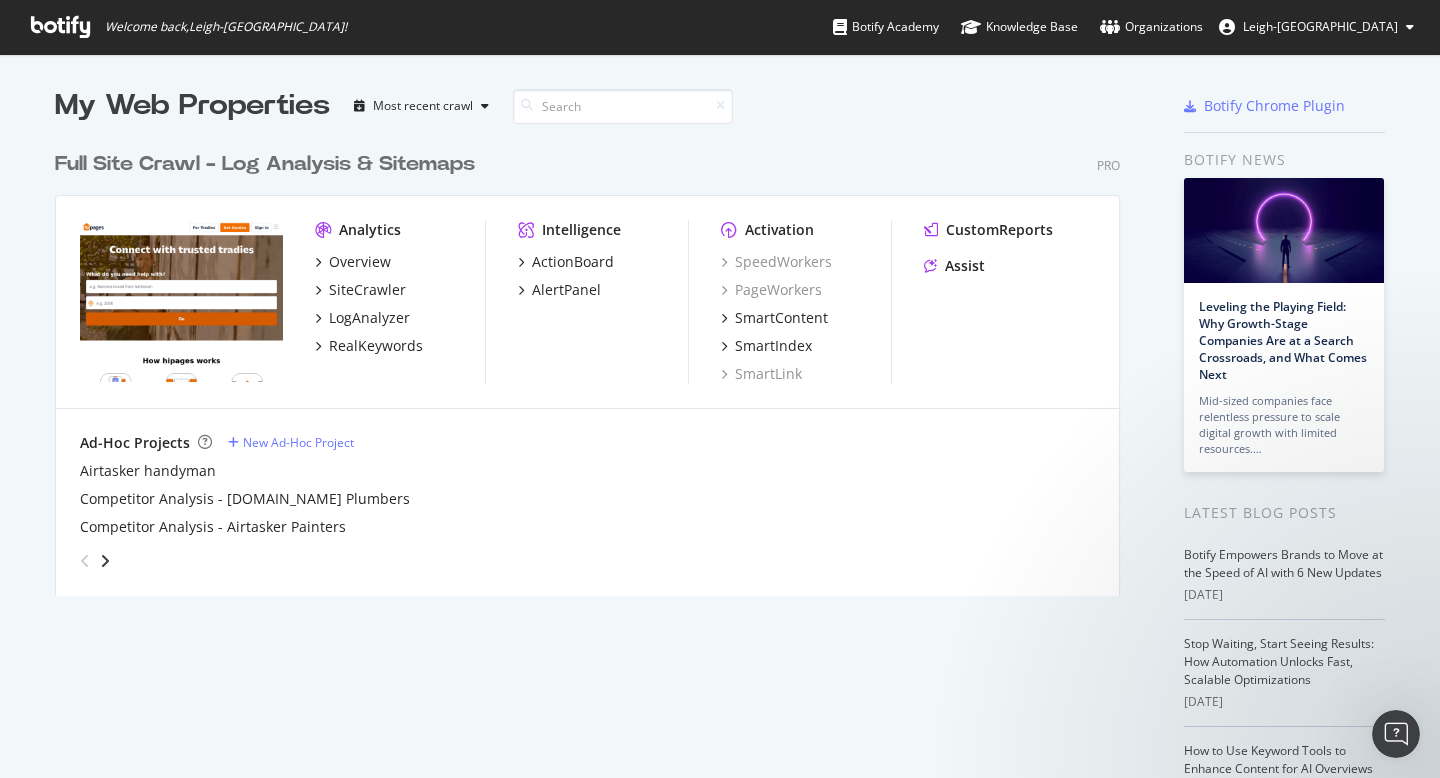 click on "Full Site Crawl - Log Analysis & Sitemaps" at bounding box center (265, 164) 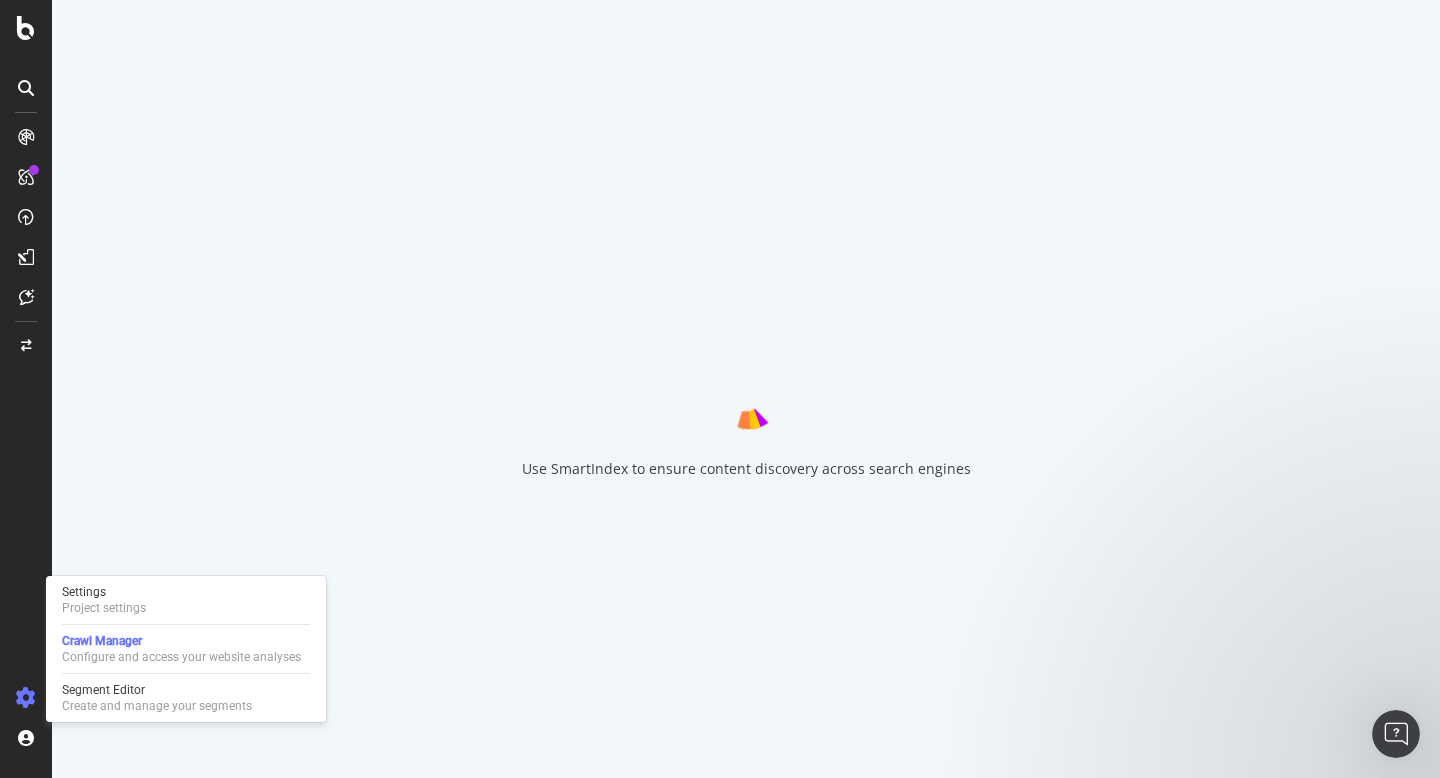 scroll, scrollTop: 0, scrollLeft: 0, axis: both 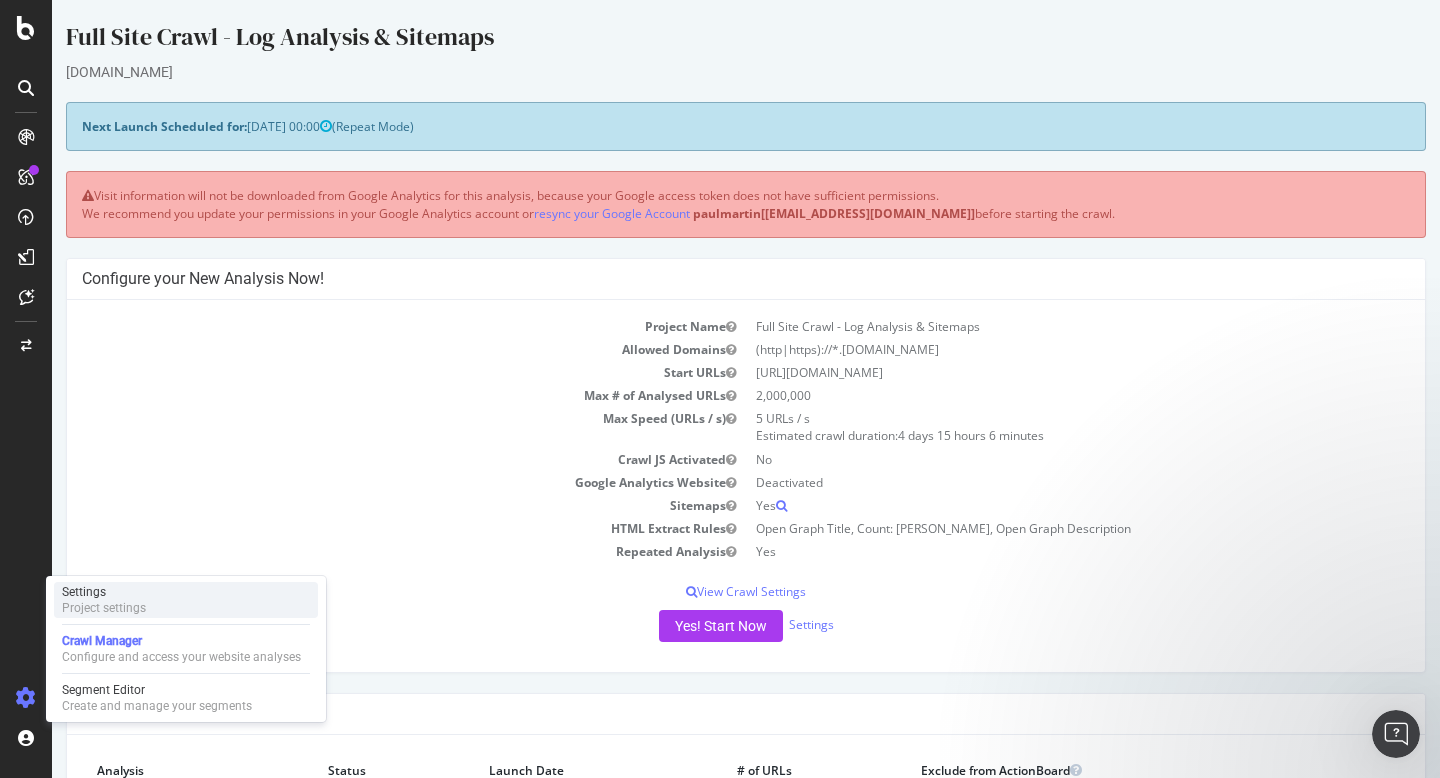 click on "Settings" at bounding box center [104, 592] 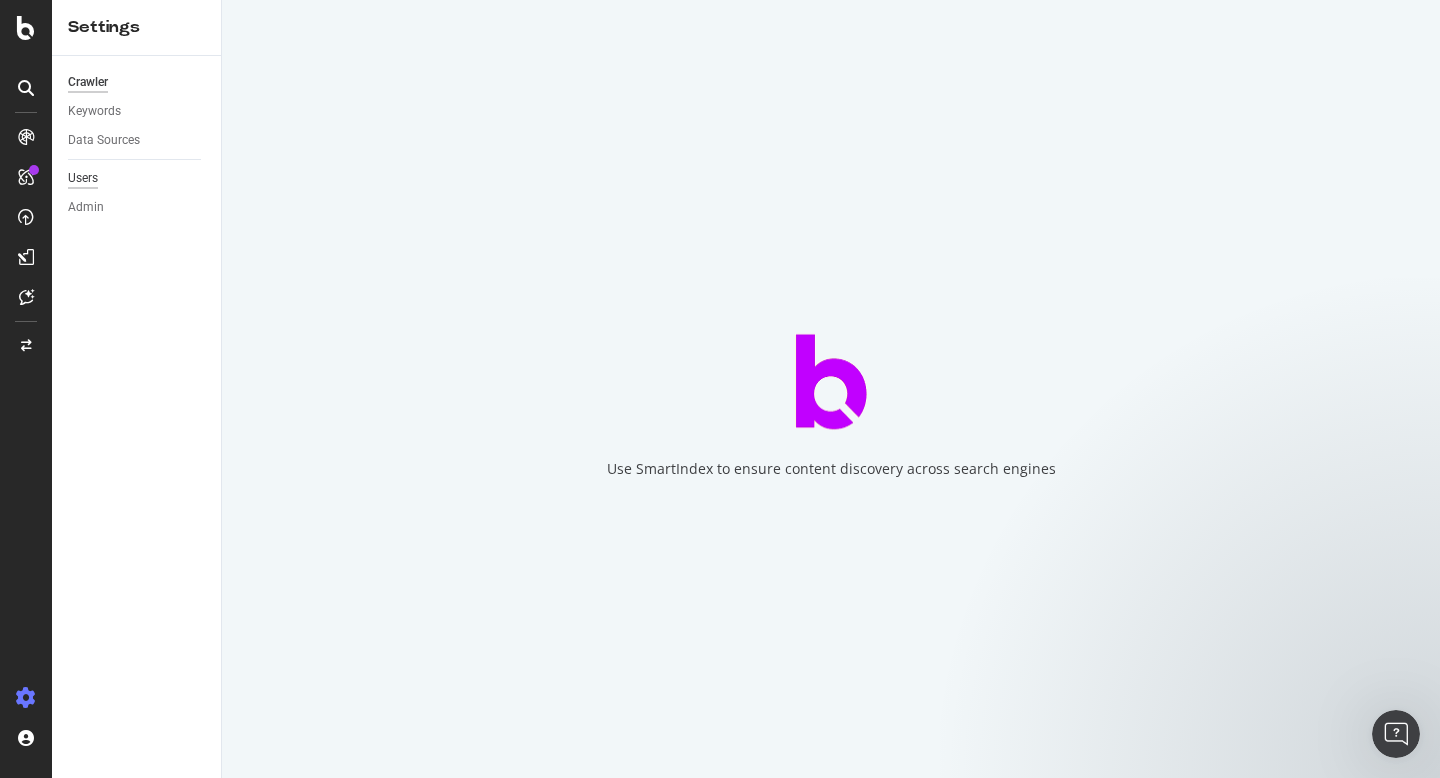 scroll, scrollTop: 0, scrollLeft: 0, axis: both 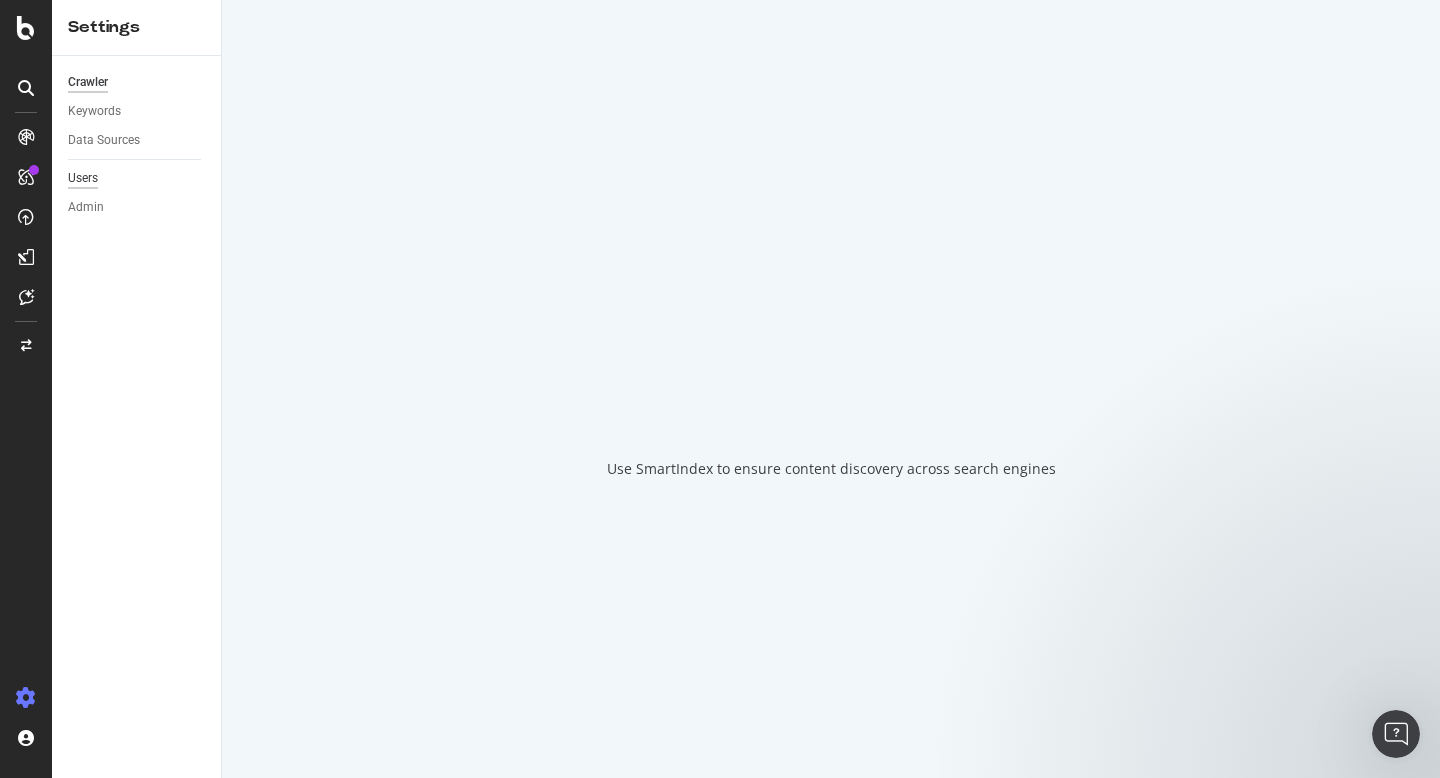 click on "Users" at bounding box center [83, 178] 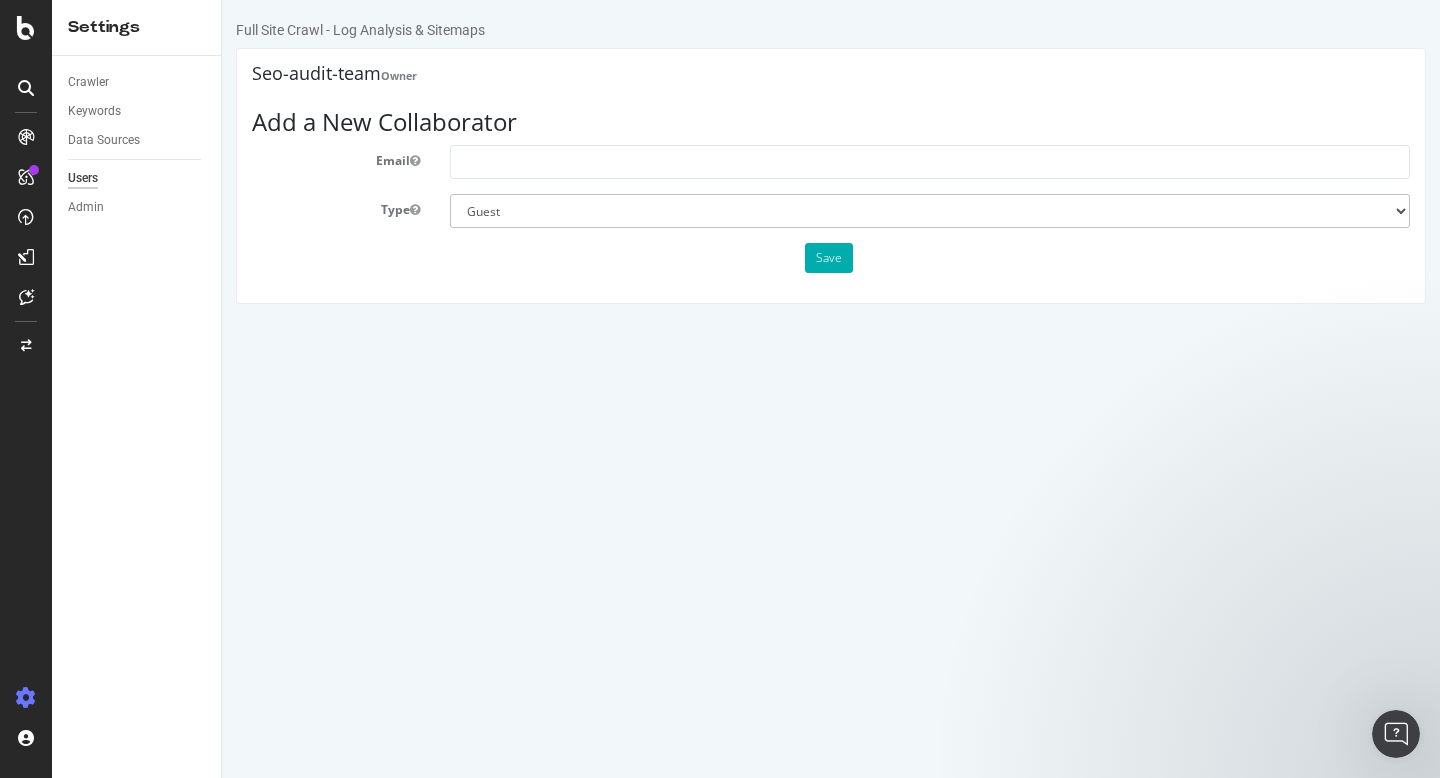 scroll, scrollTop: 0, scrollLeft: 0, axis: both 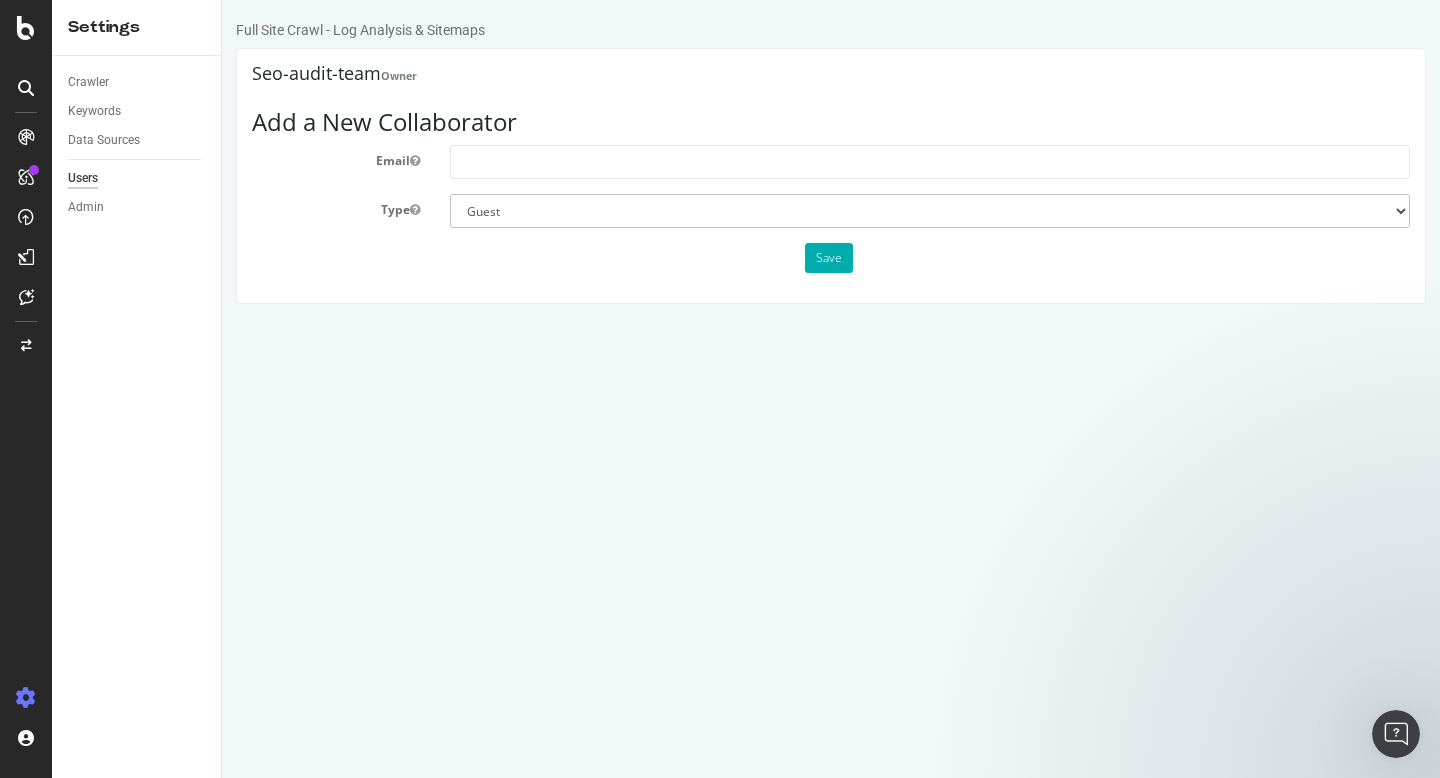 click on "Administrator Guest" at bounding box center [930, 211] 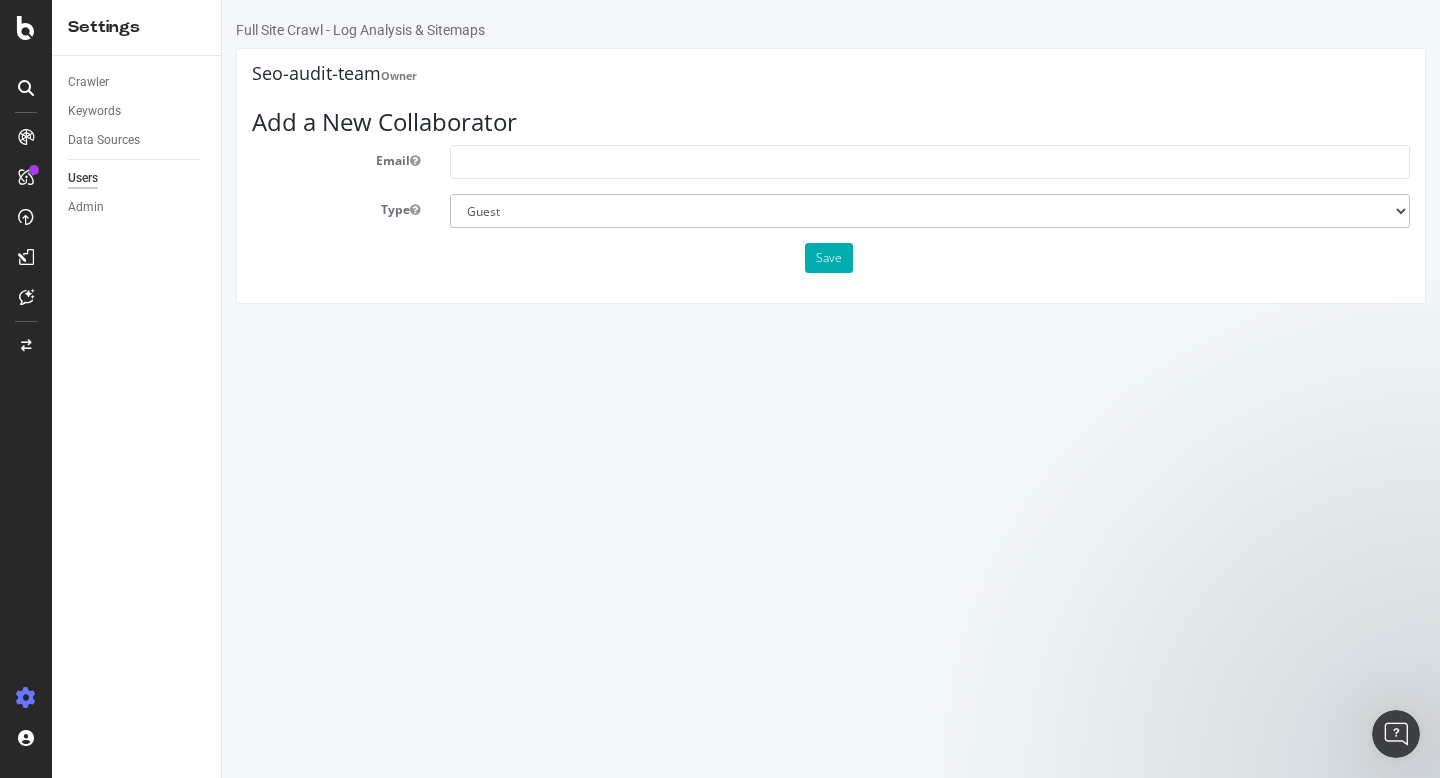 click on "Admin" at bounding box center (144, 207) 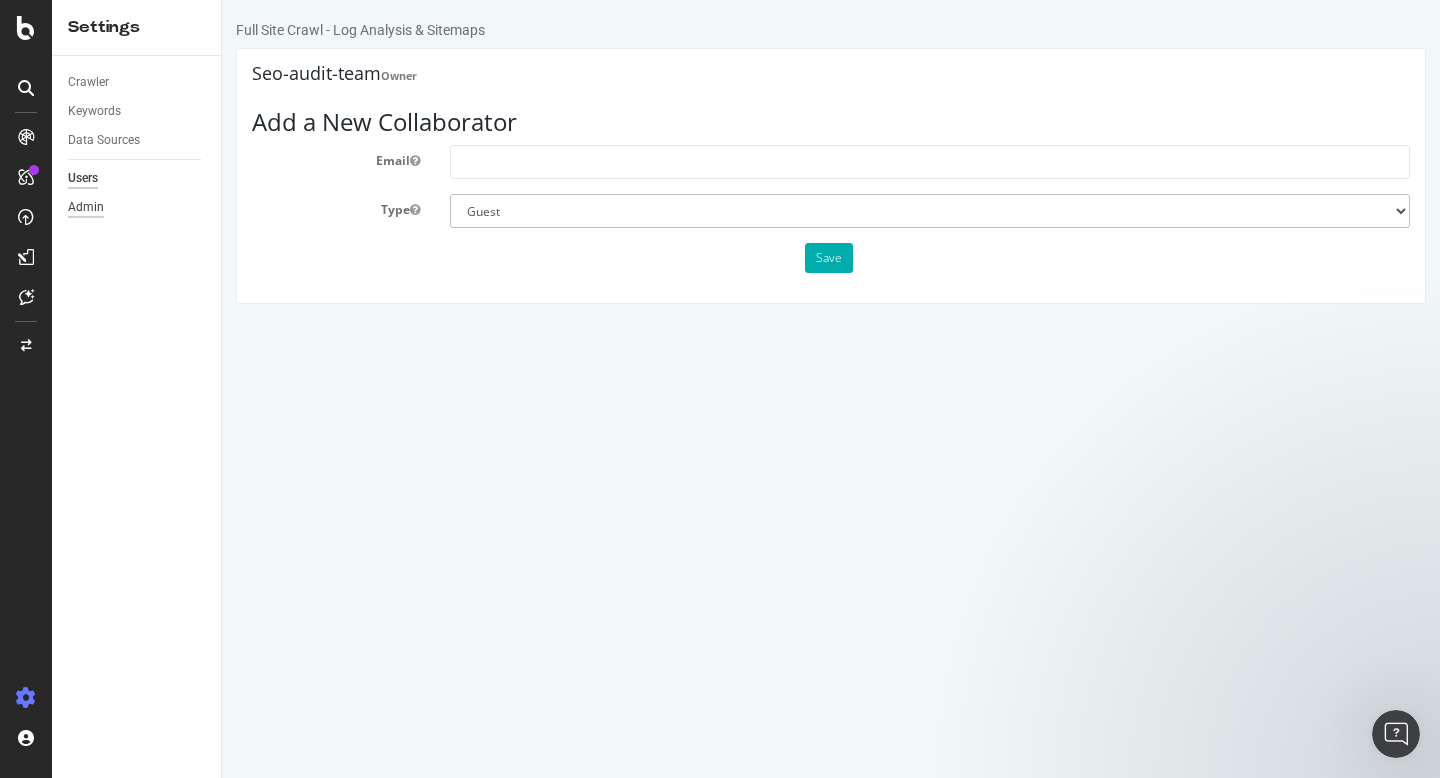 click on "Admin" at bounding box center [86, 207] 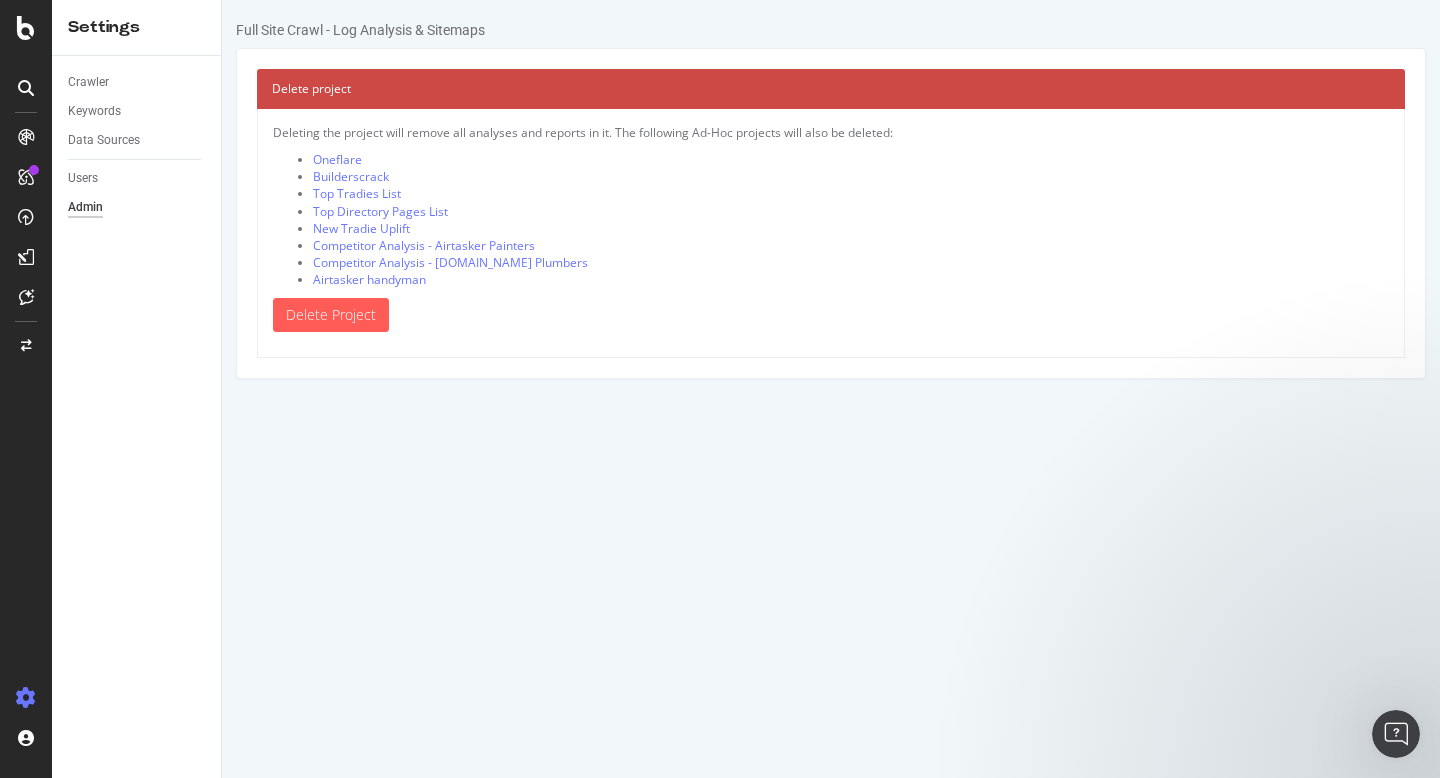scroll, scrollTop: 0, scrollLeft: 0, axis: both 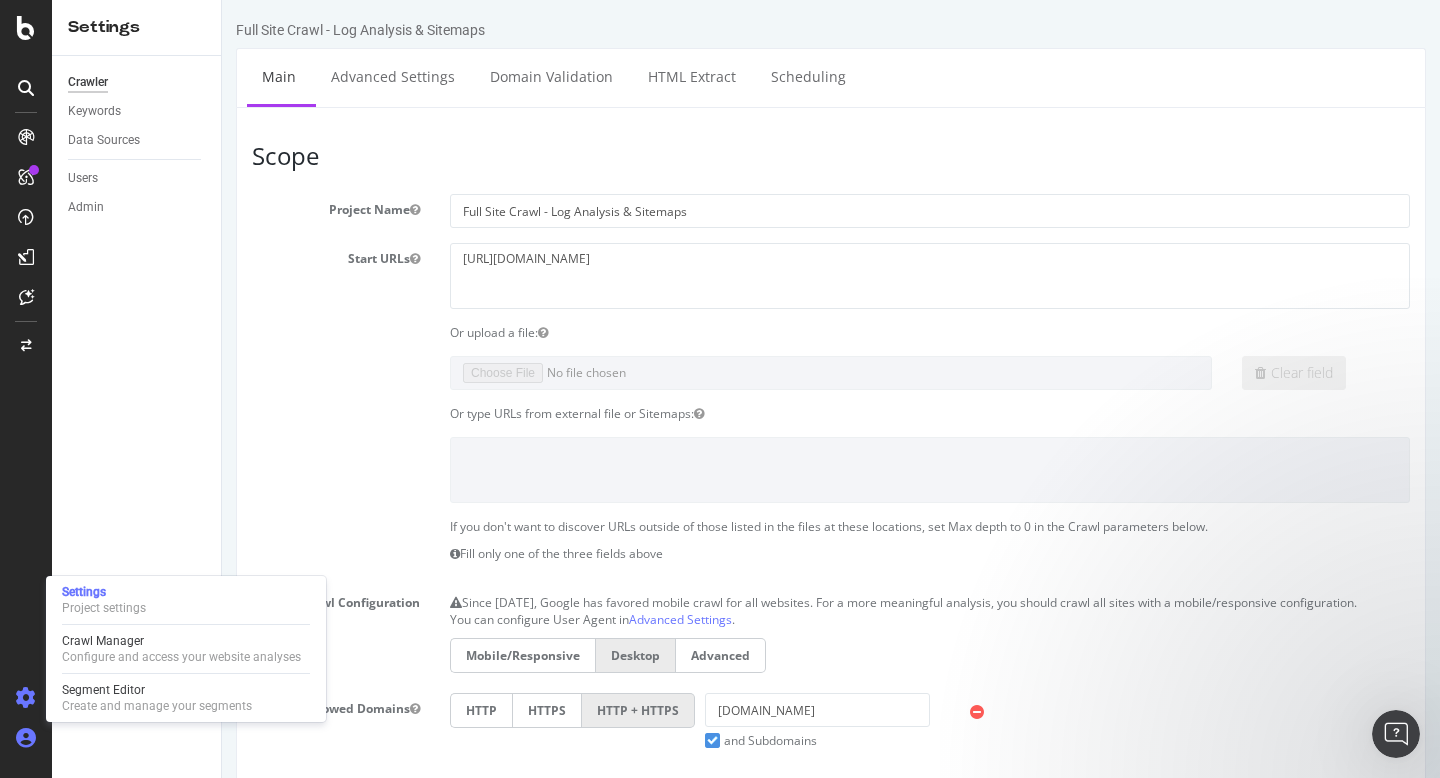 click at bounding box center [26, 738] 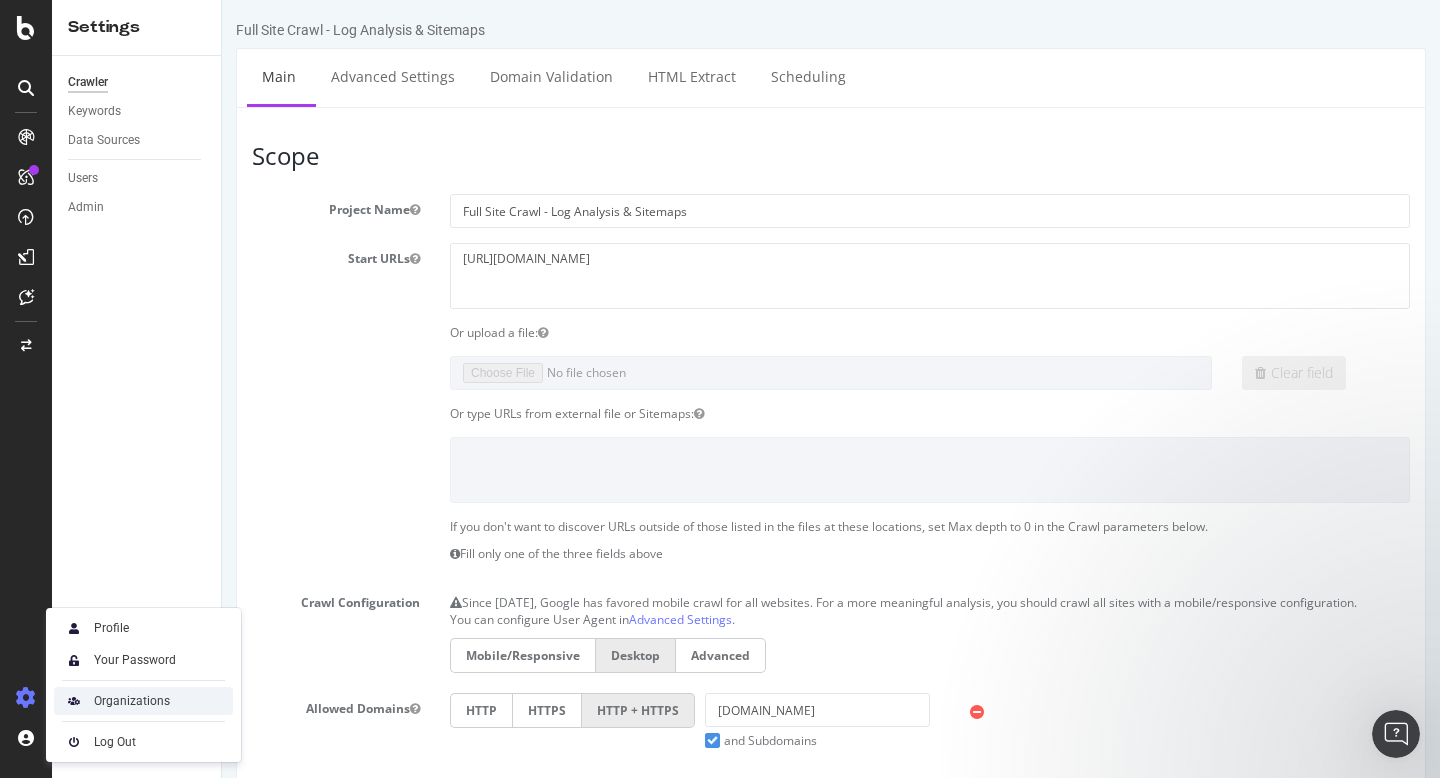 click on "Organizations" at bounding box center (132, 701) 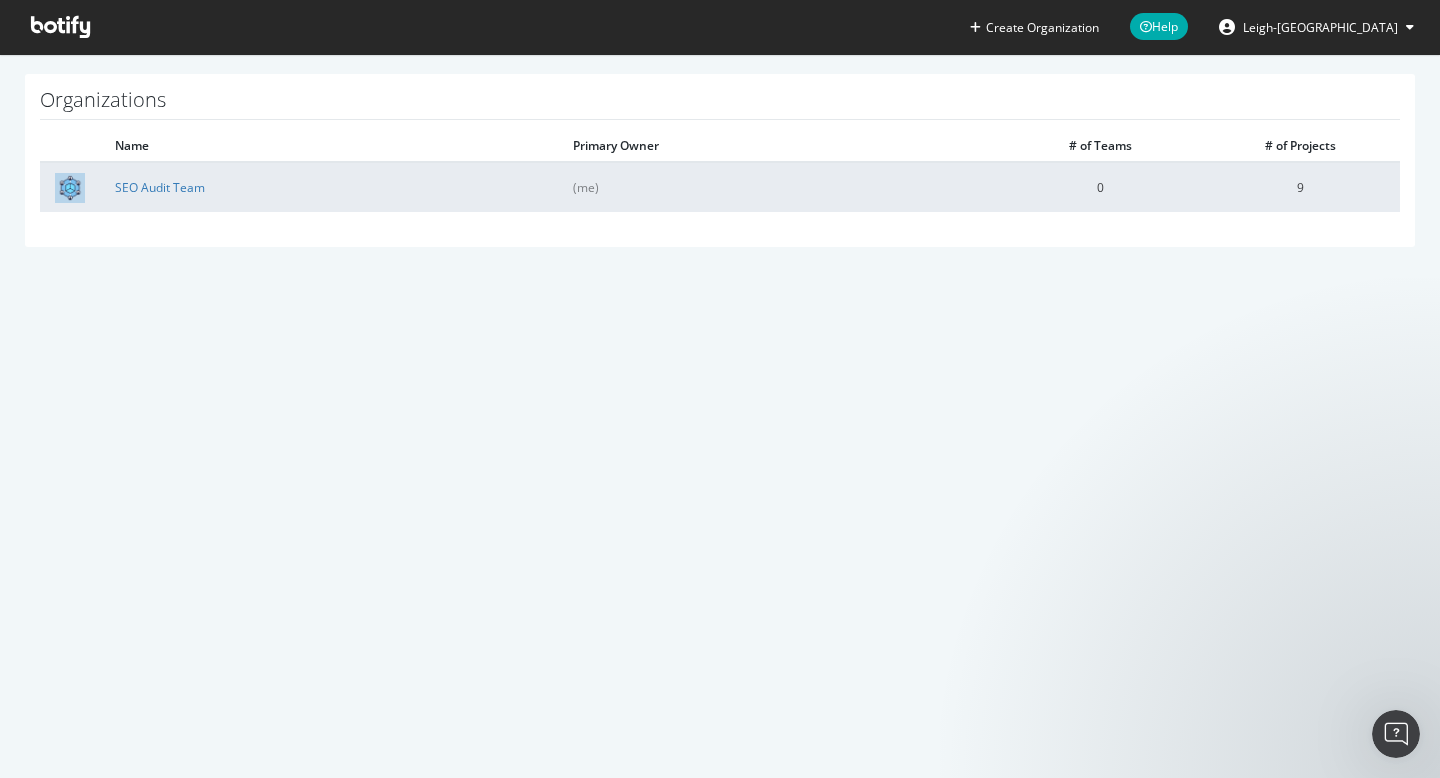 click on "SEO Audit Team" at bounding box center (329, 187) 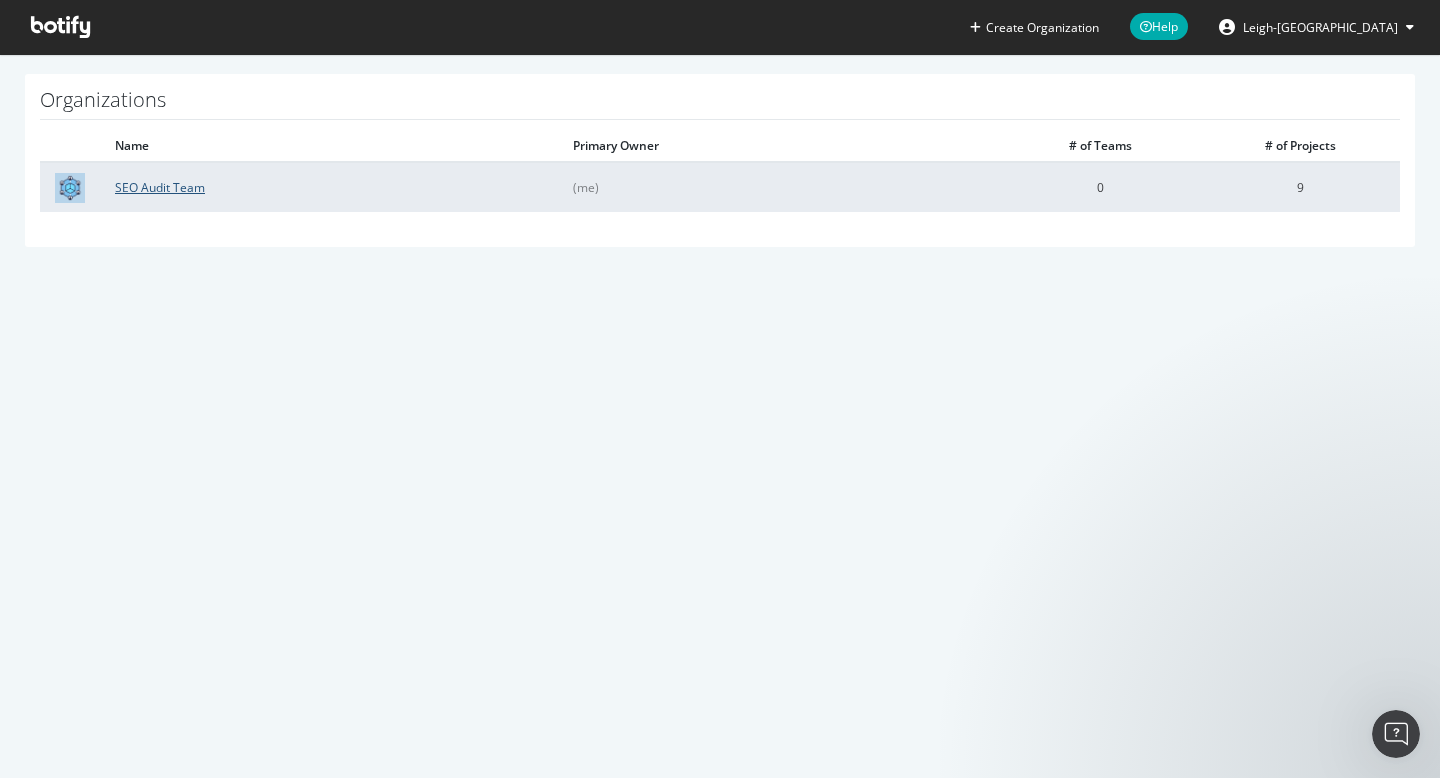 click on "SEO Audit Team" at bounding box center (160, 187) 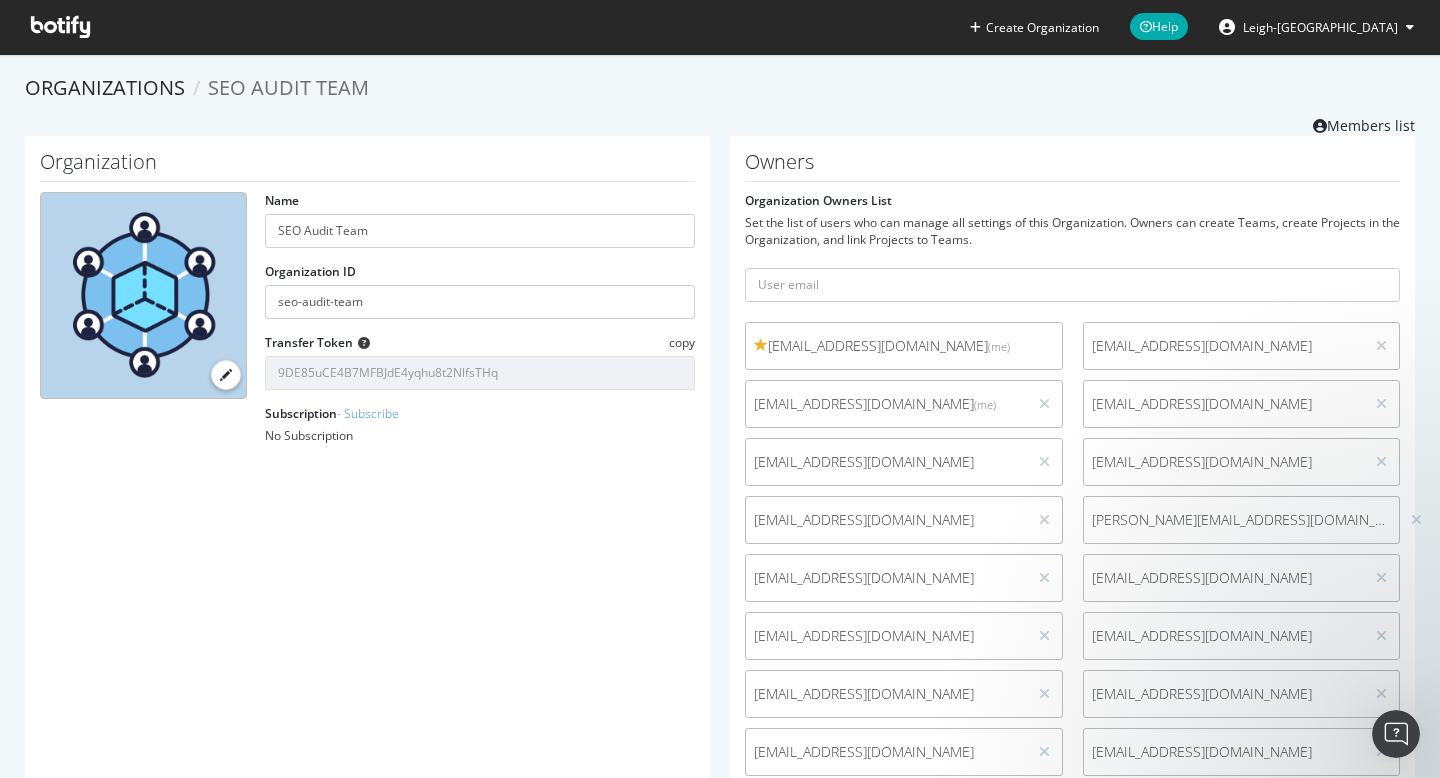 click on "Organization Owners List Set the list of users who can manage all settings of this Organization. Owners can create Teams, create Projects in the Organization, and link Projects to Teams. [EMAIL_ADDRESS][DOMAIN_NAME]  (me) [EMAIL_ADDRESS][DOMAIN_NAME] [EMAIL_ADDRESS][DOMAIN_NAME]  (me) [EMAIL_ADDRESS][DOMAIN_NAME] [EMAIL_ADDRESS][DOMAIN_NAME] [EMAIL_ADDRESS][DOMAIN_NAME] [EMAIL_ADDRESS][DOMAIN_NAME] [EMAIL_ADDRESS][DOMAIN_NAME] [EMAIL_ADDRESS][DOMAIN_NAME] [EMAIL_ADDRESS][DOMAIN_NAME] [EMAIL_ADDRESS][DOMAIN_NAME] [EMAIL_ADDRESS][DOMAIN_NAME] [EMAIL_ADDRESS][DOMAIN_NAME] [EMAIL_ADDRESS][DOMAIN_NAME] [EMAIL_ADDRESS][DOMAIN_NAME] [EMAIL_ADDRESS][DOMAIN_NAME] [EMAIL_ADDRESS][DOMAIN_NAME] [EMAIL_ADDRESS][DOMAIN_NAME]" at bounding box center (1072, 518) 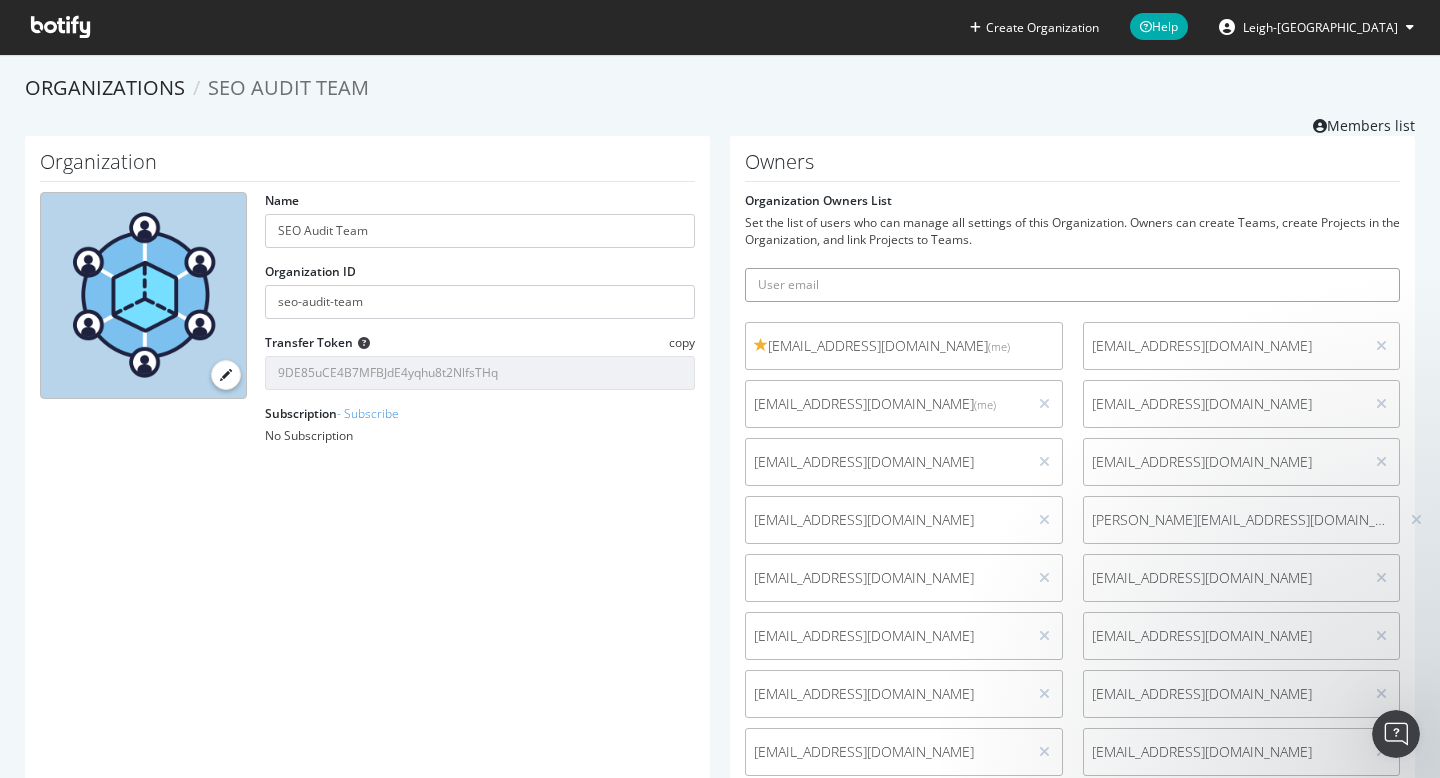 click at bounding box center (1072, 285) 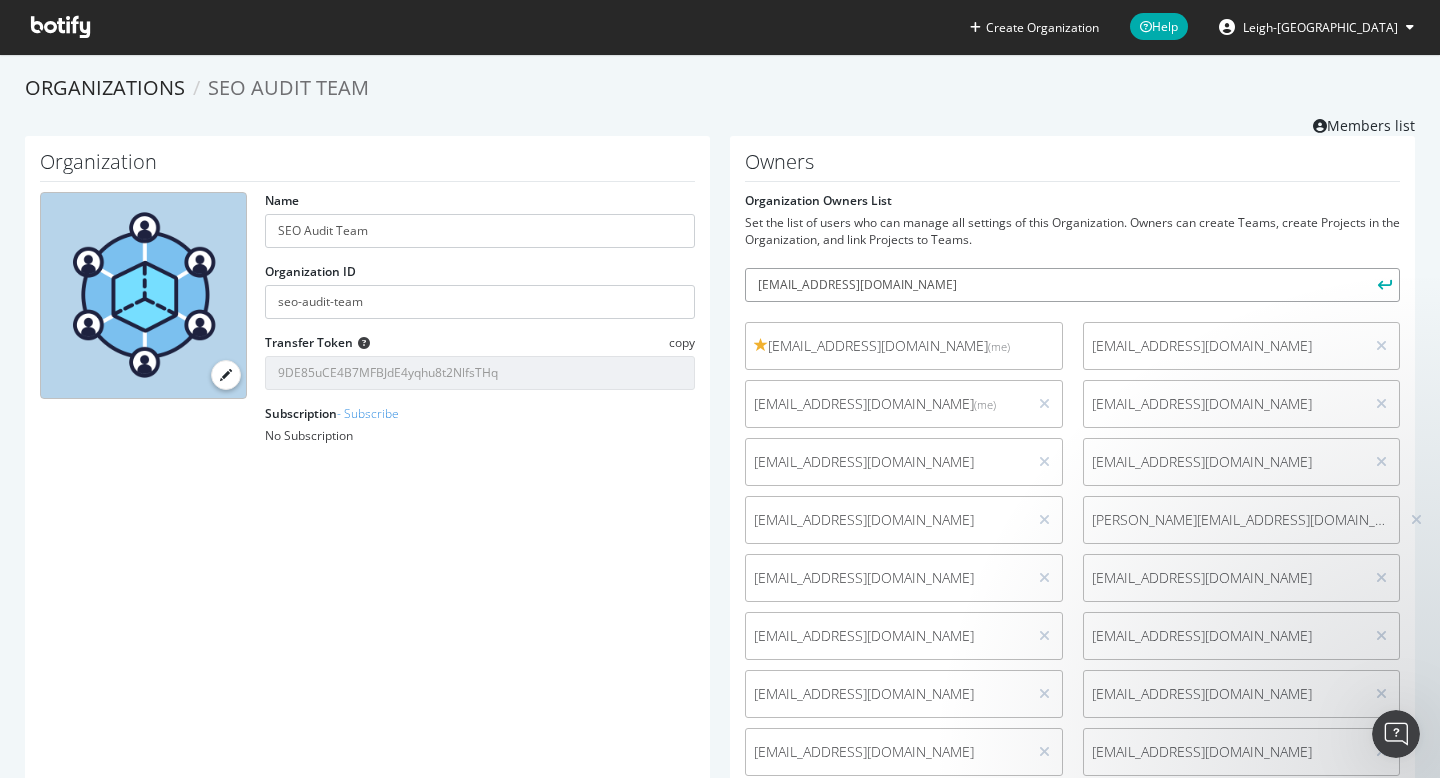 type on "[EMAIL_ADDRESS][DOMAIN_NAME]" 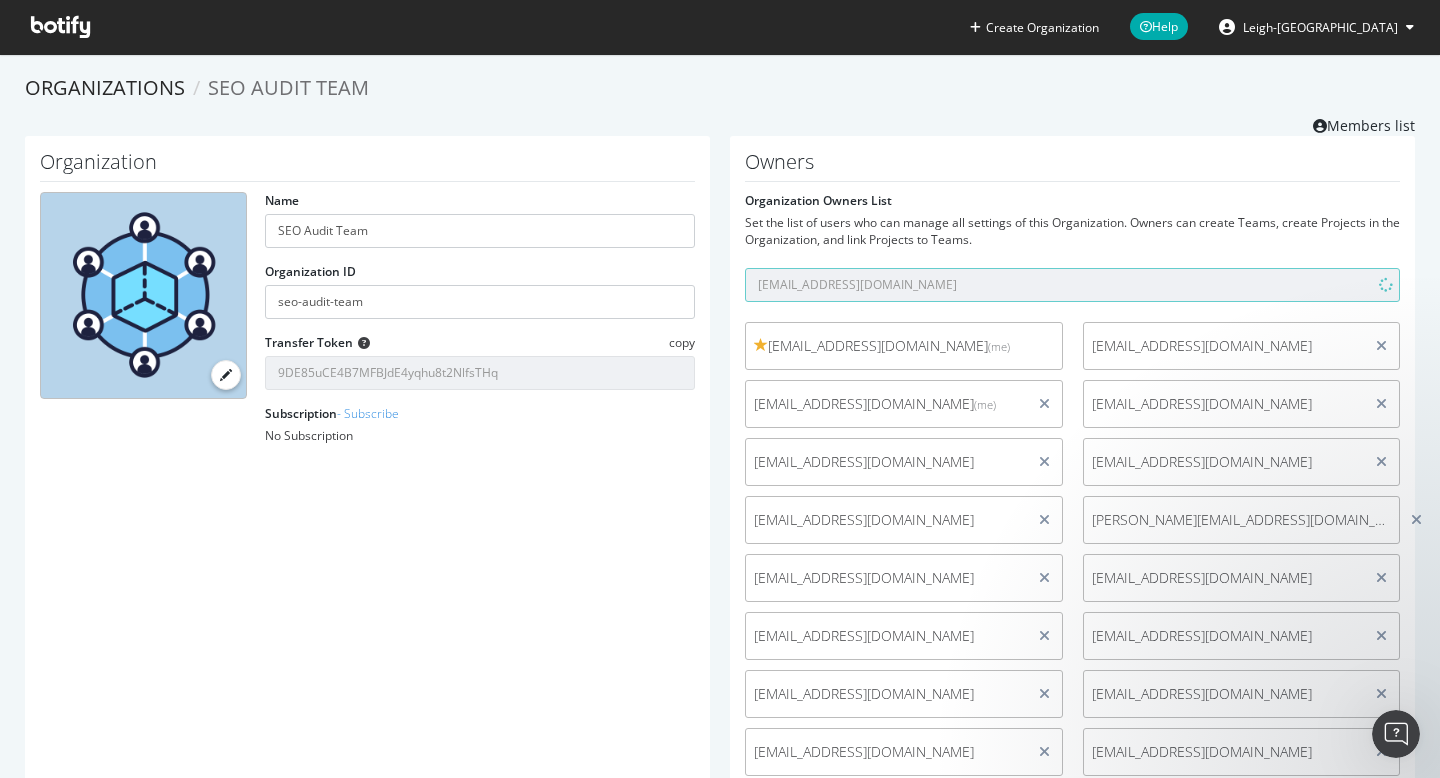 type 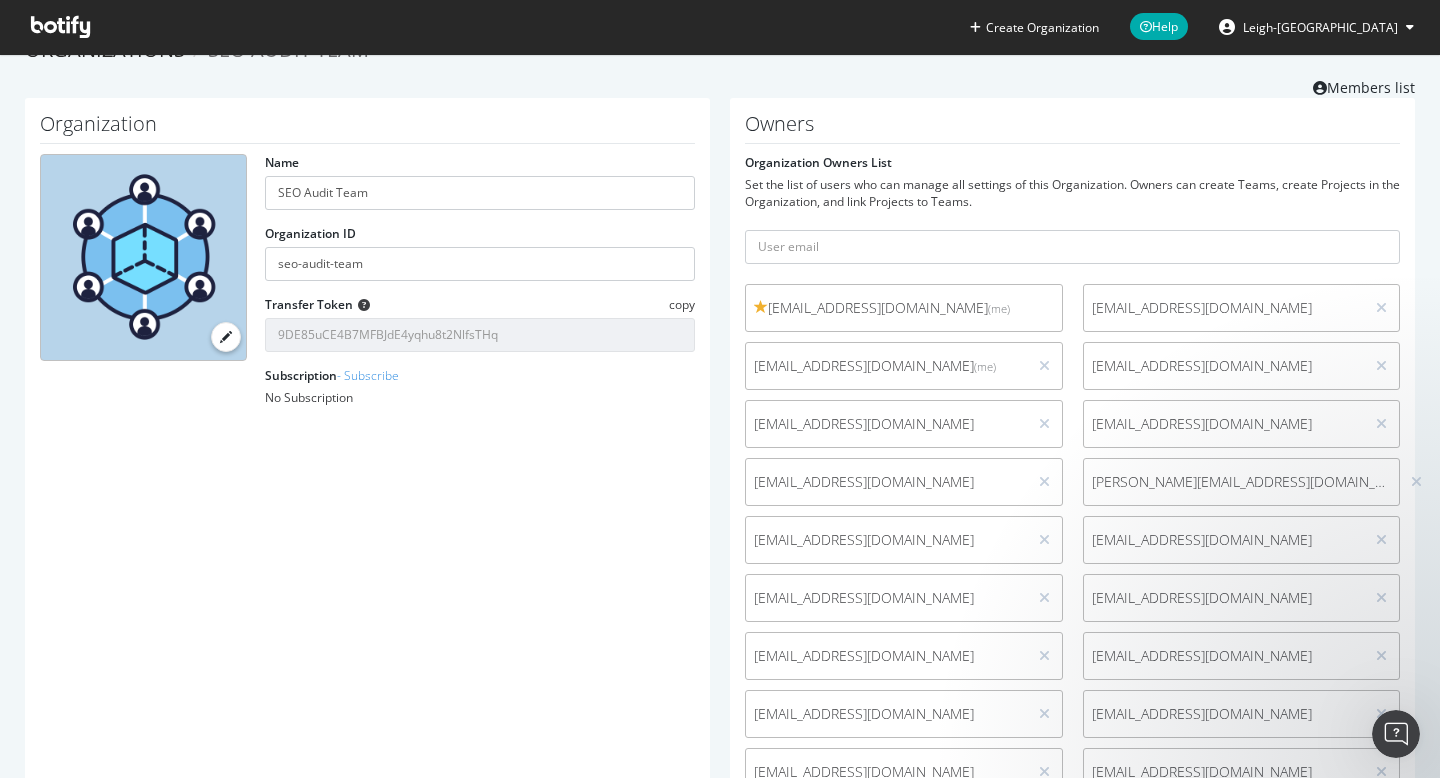 scroll, scrollTop: 0, scrollLeft: 0, axis: both 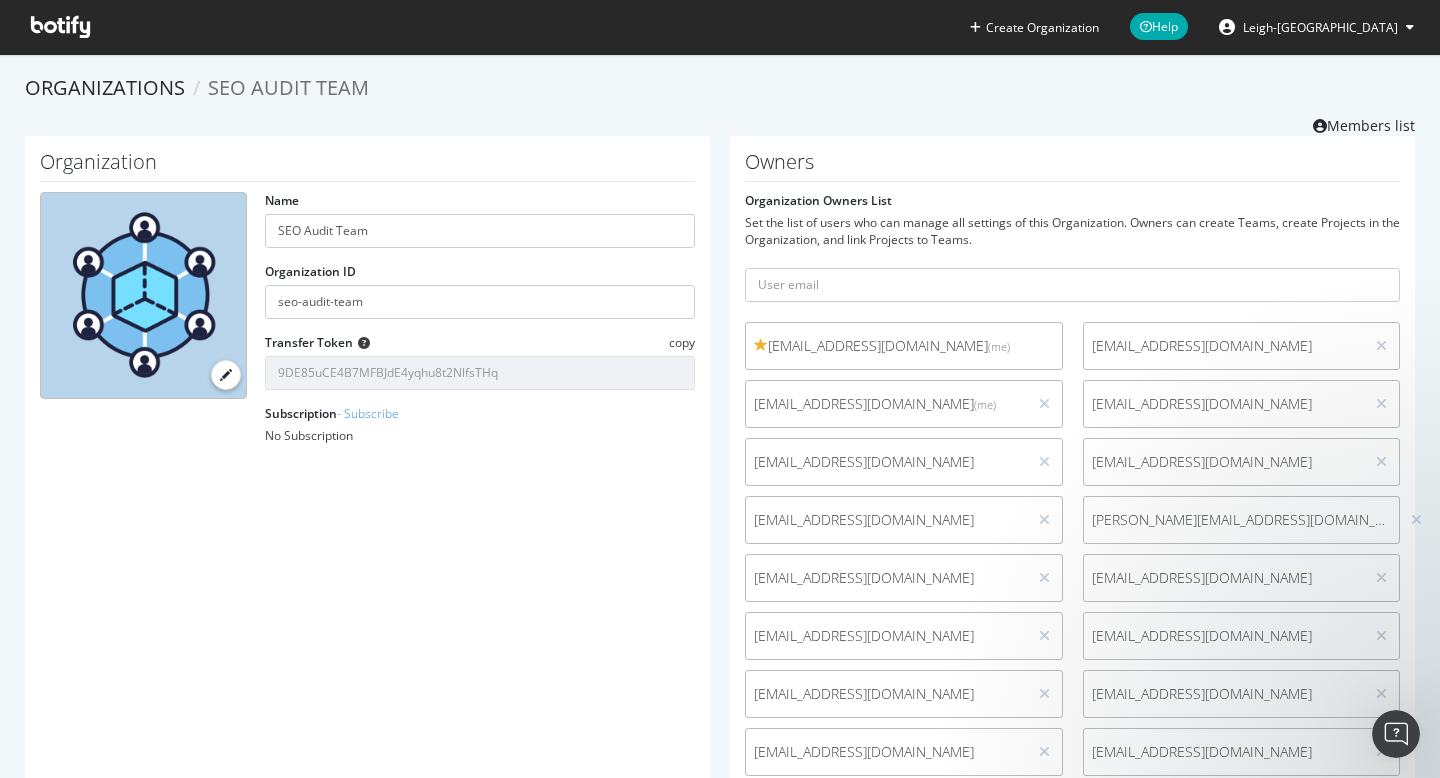 click at bounding box center [60, 27] 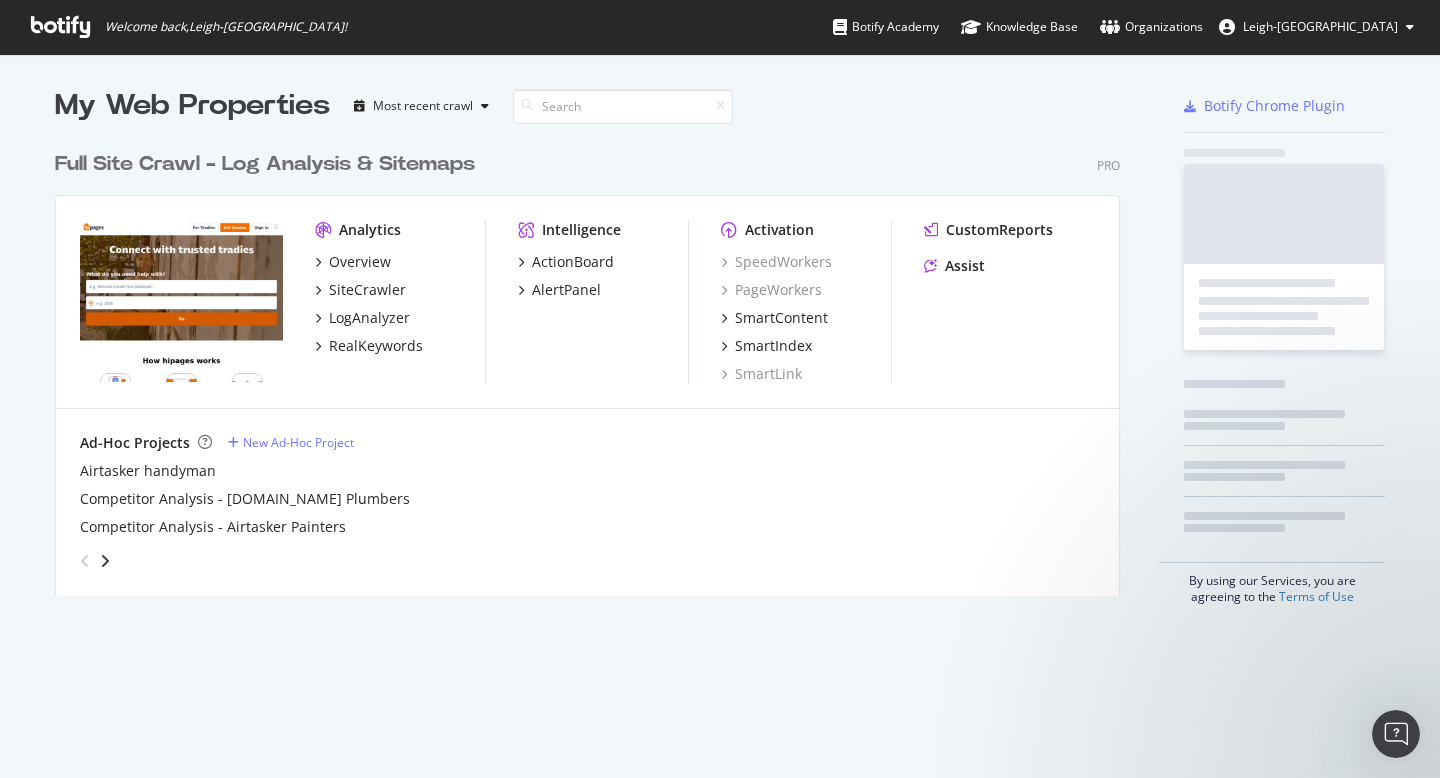 scroll, scrollTop: 16, scrollLeft: 16, axis: both 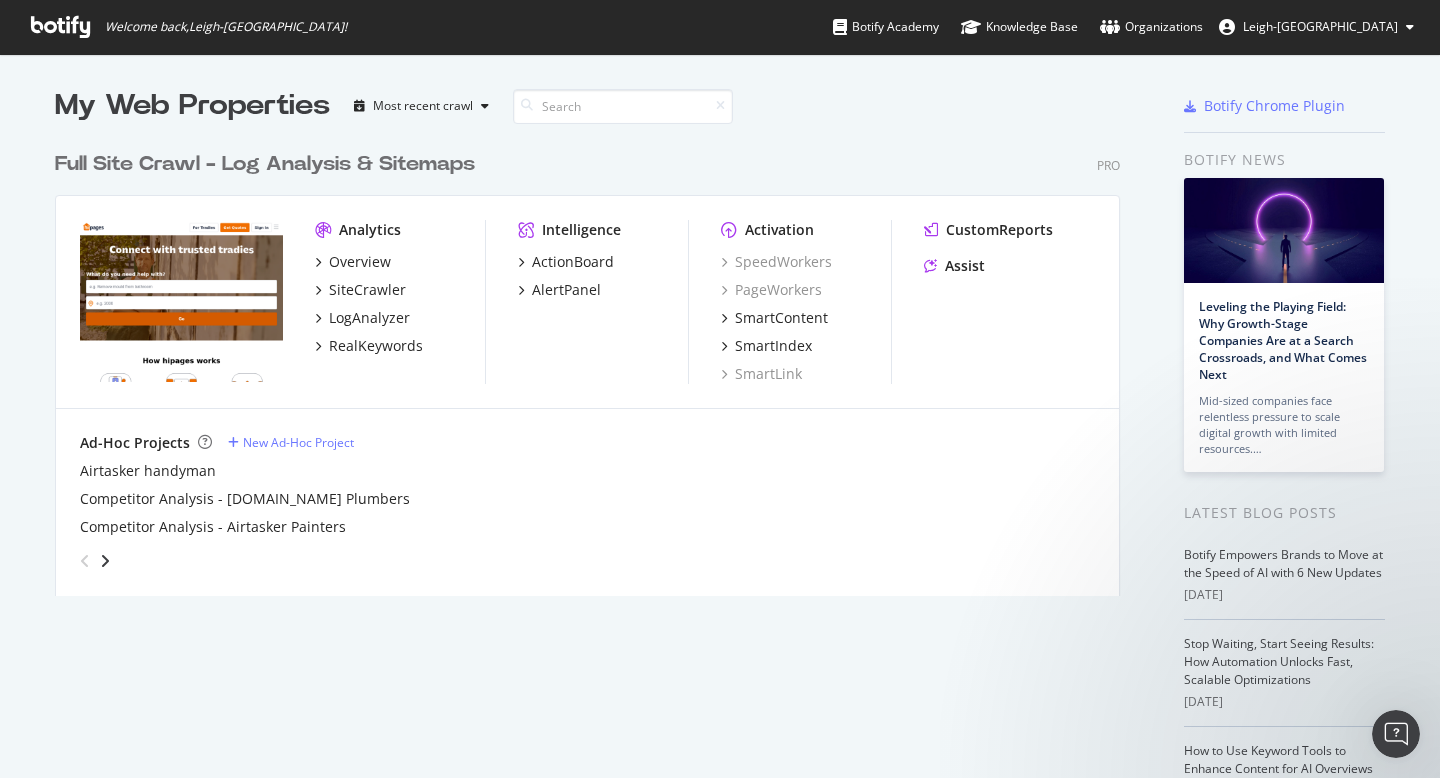 click on "Analytics" at bounding box center (370, 230) 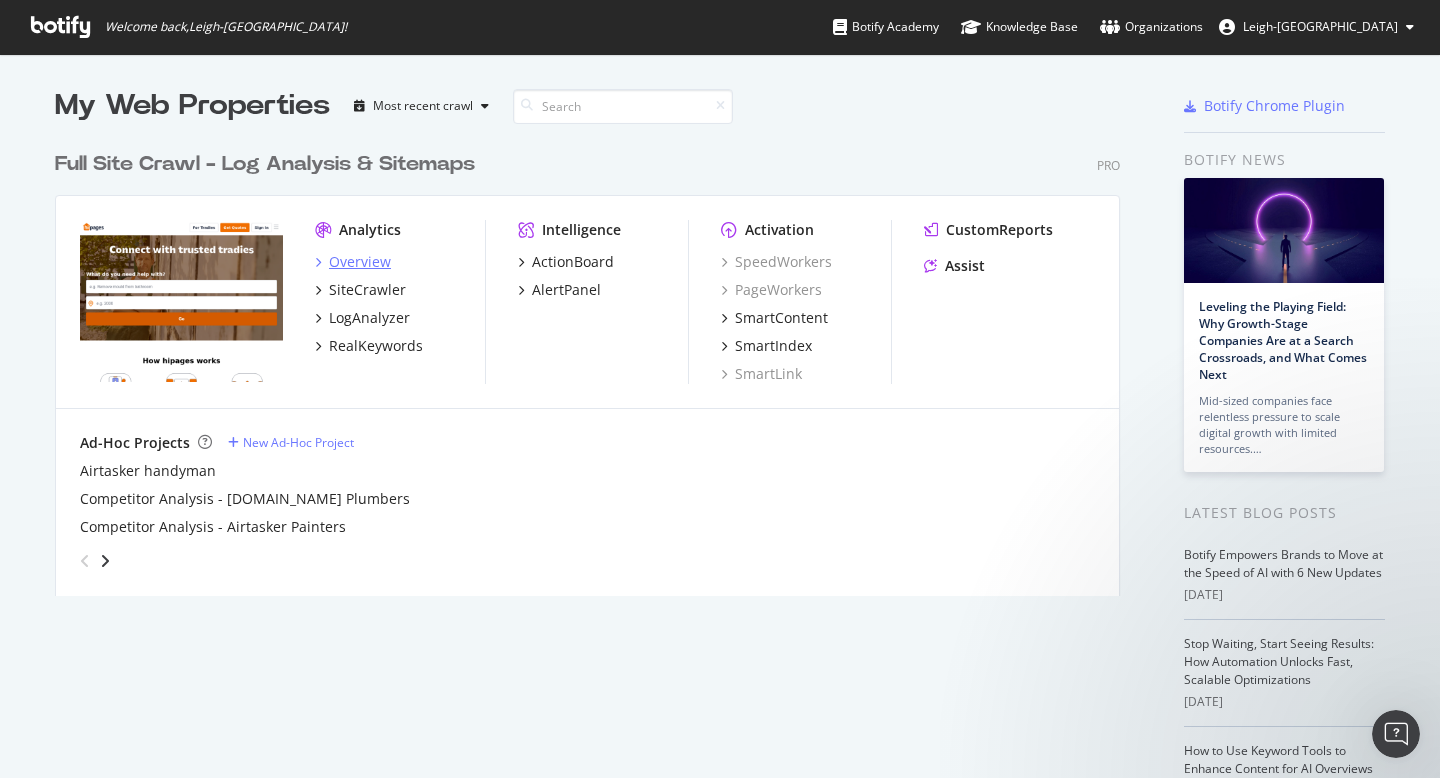click at bounding box center [318, 262] 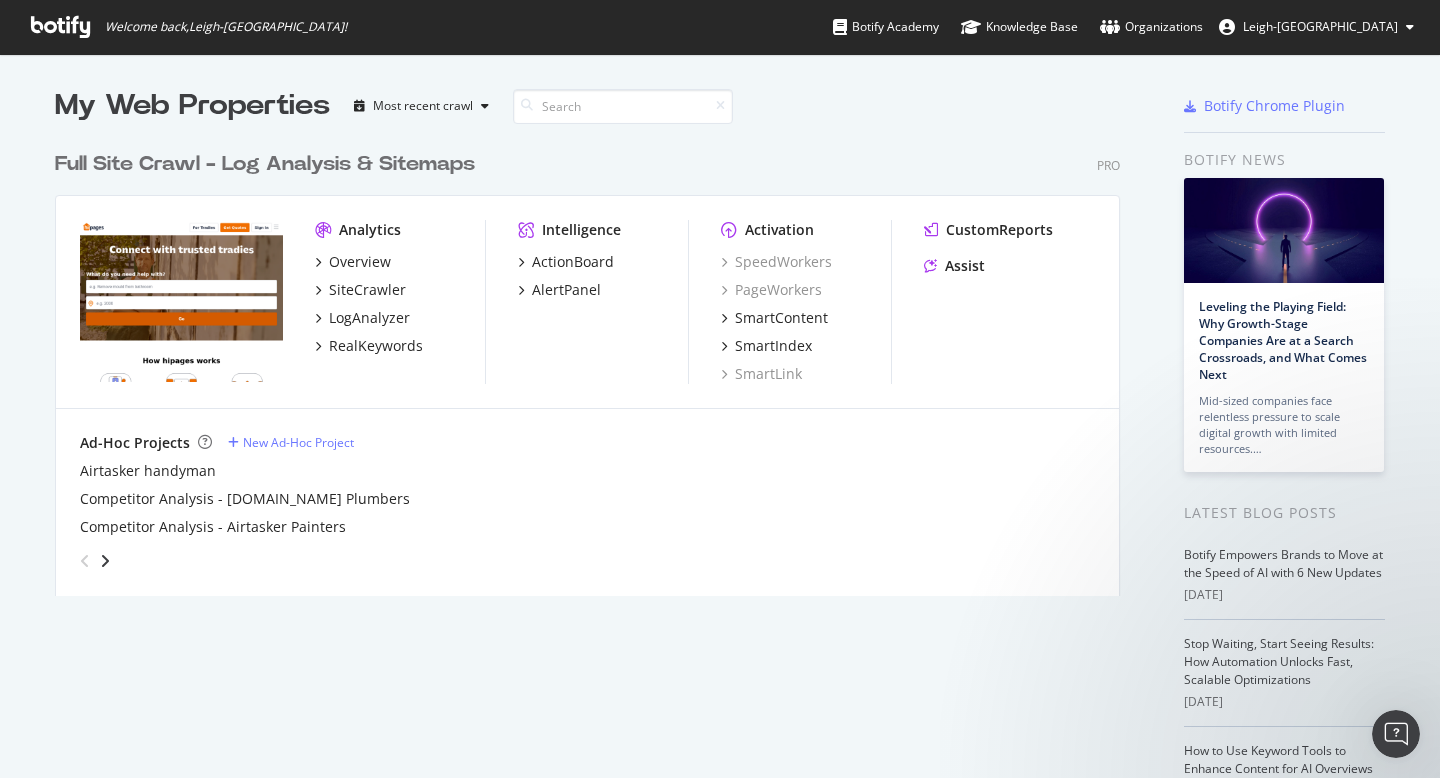 scroll, scrollTop: 16, scrollLeft: 16, axis: both 